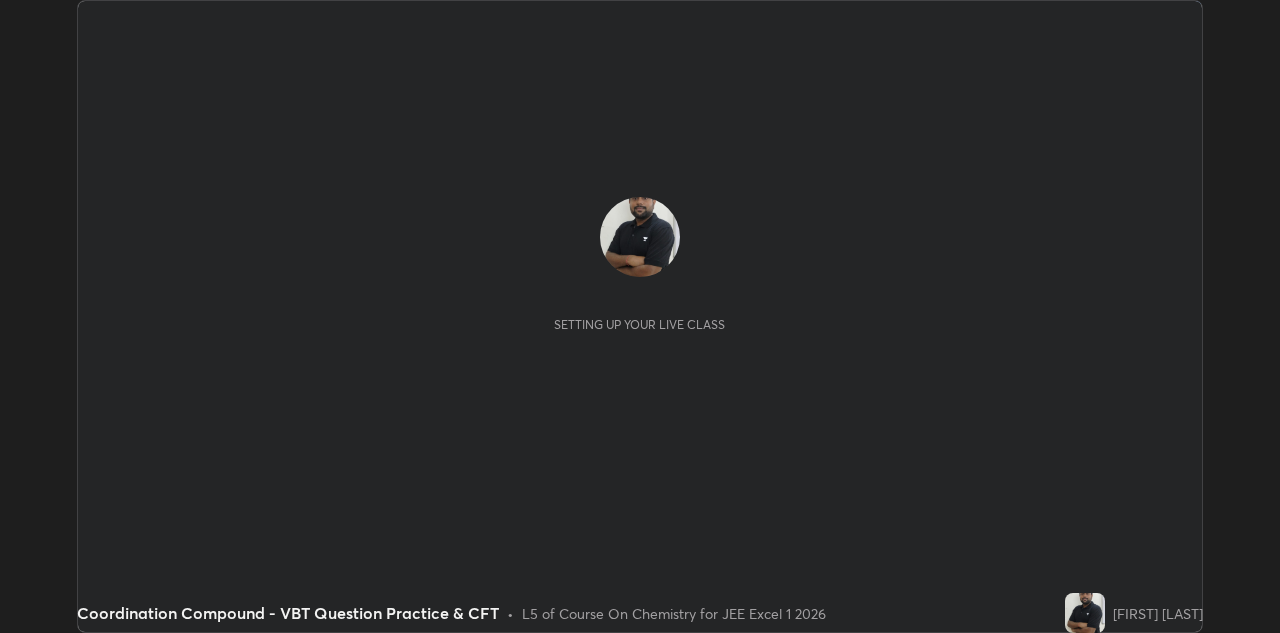 scroll, scrollTop: 0, scrollLeft: 0, axis: both 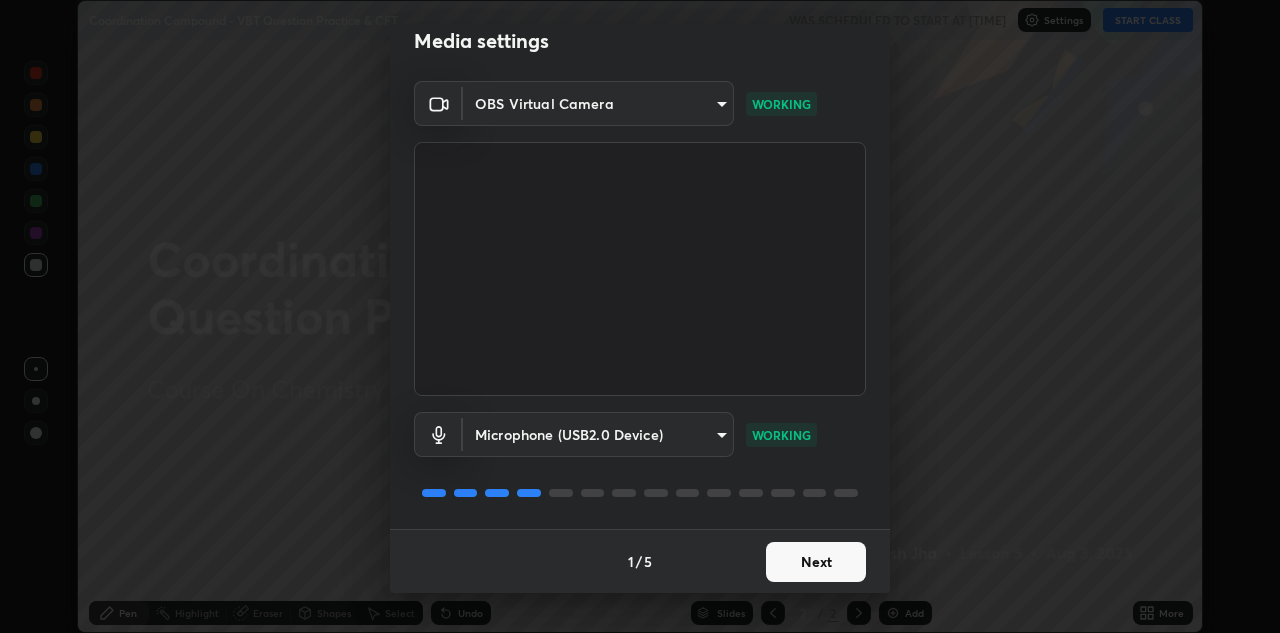 click on "Next" at bounding box center [816, 562] 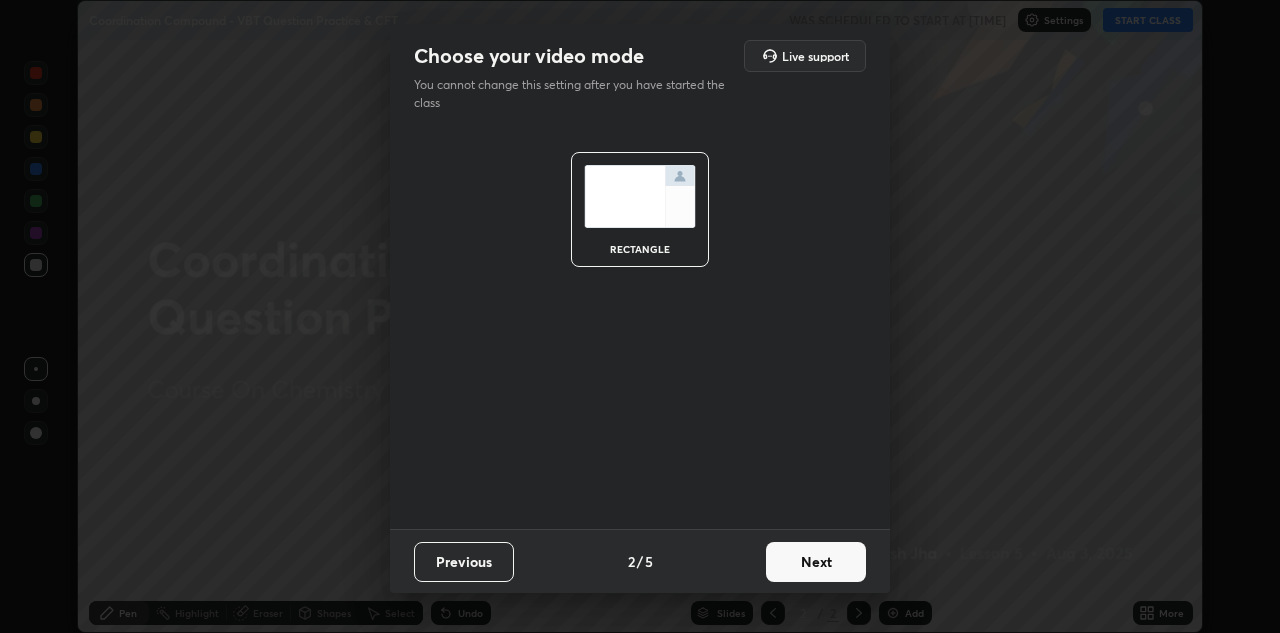 scroll, scrollTop: 0, scrollLeft: 0, axis: both 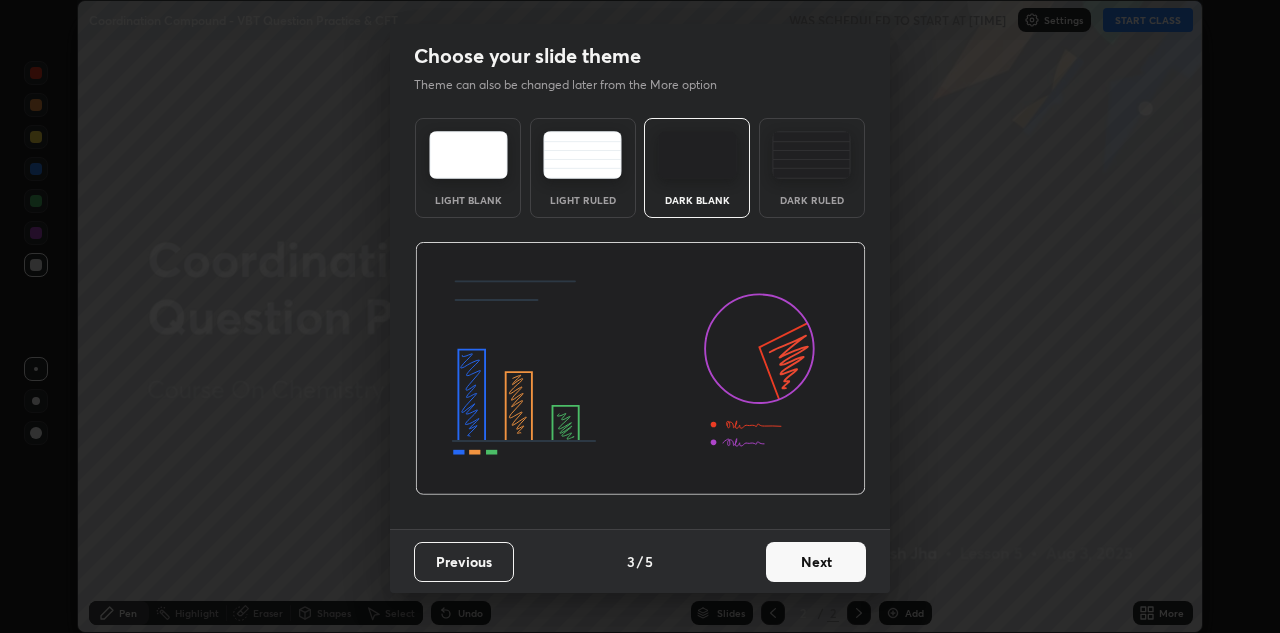 click on "Next" at bounding box center (816, 562) 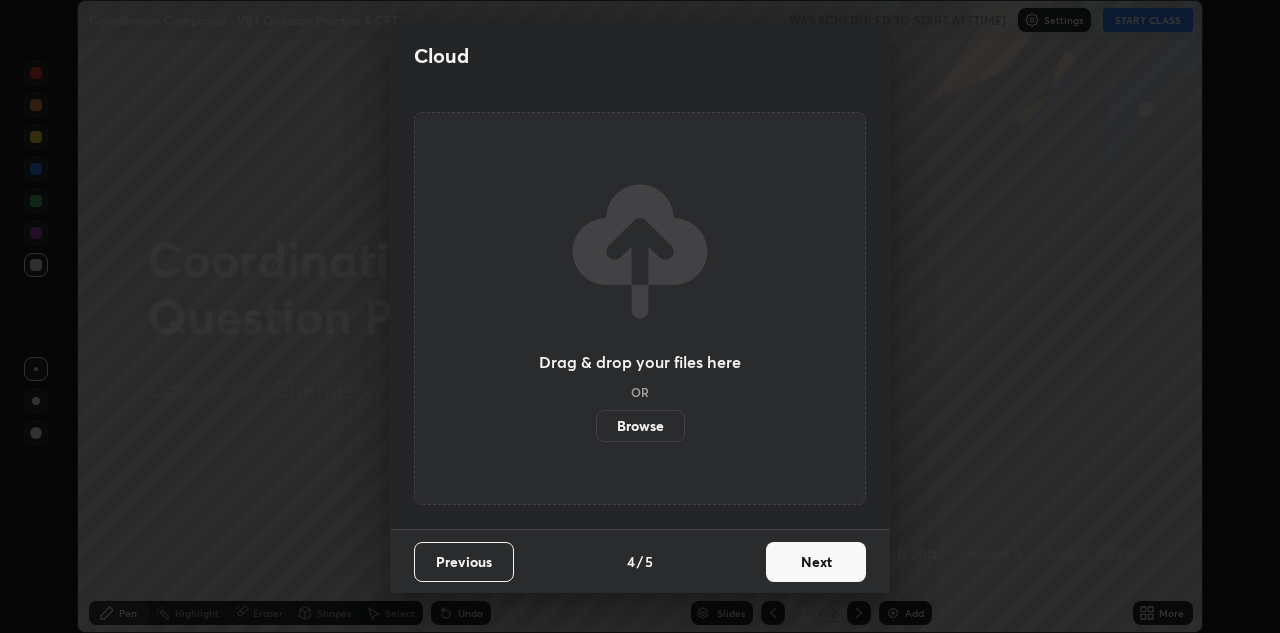 click on "Next" at bounding box center [816, 562] 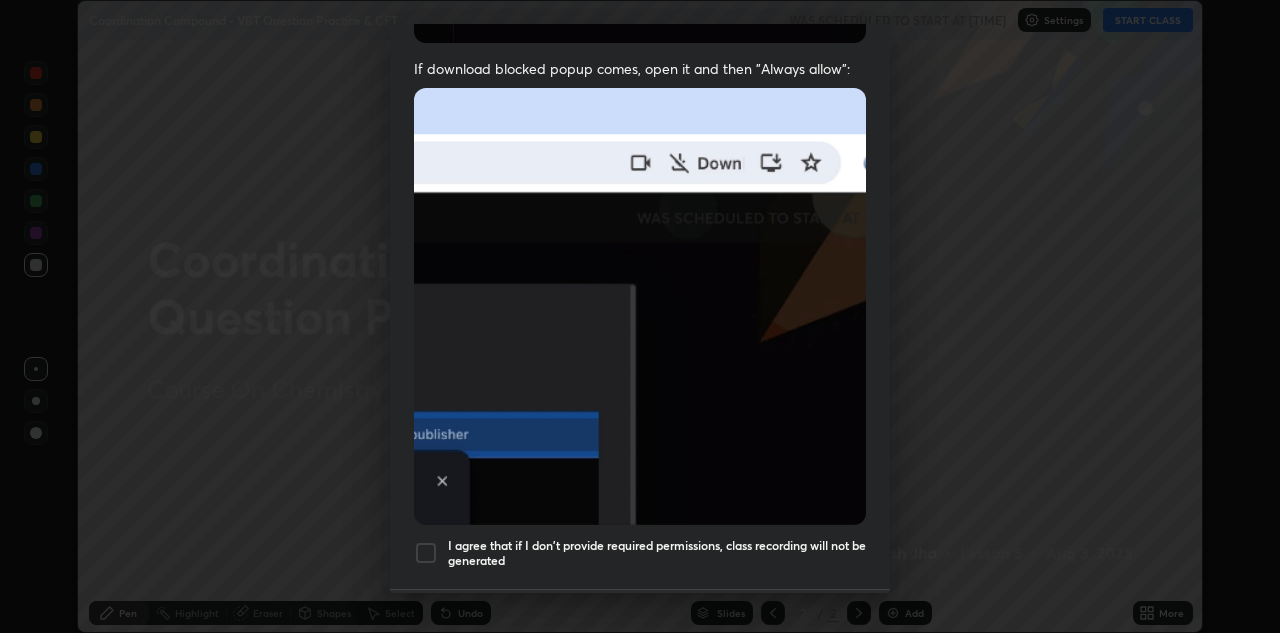 scroll, scrollTop: 383, scrollLeft: 0, axis: vertical 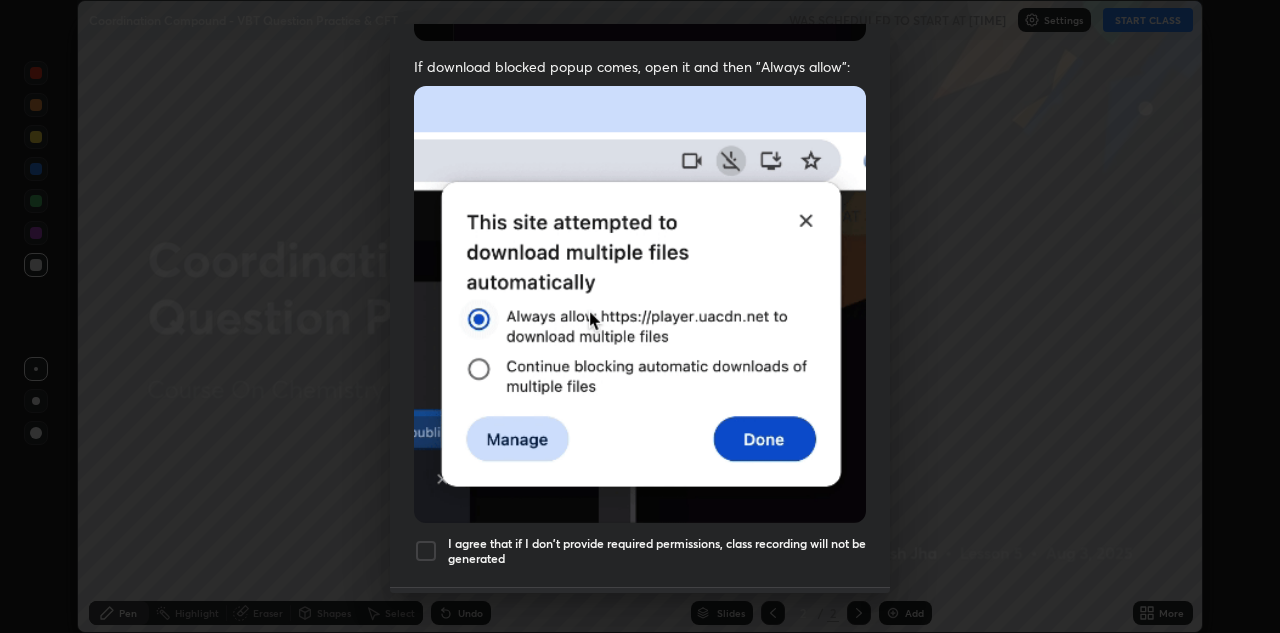 click at bounding box center [426, 551] 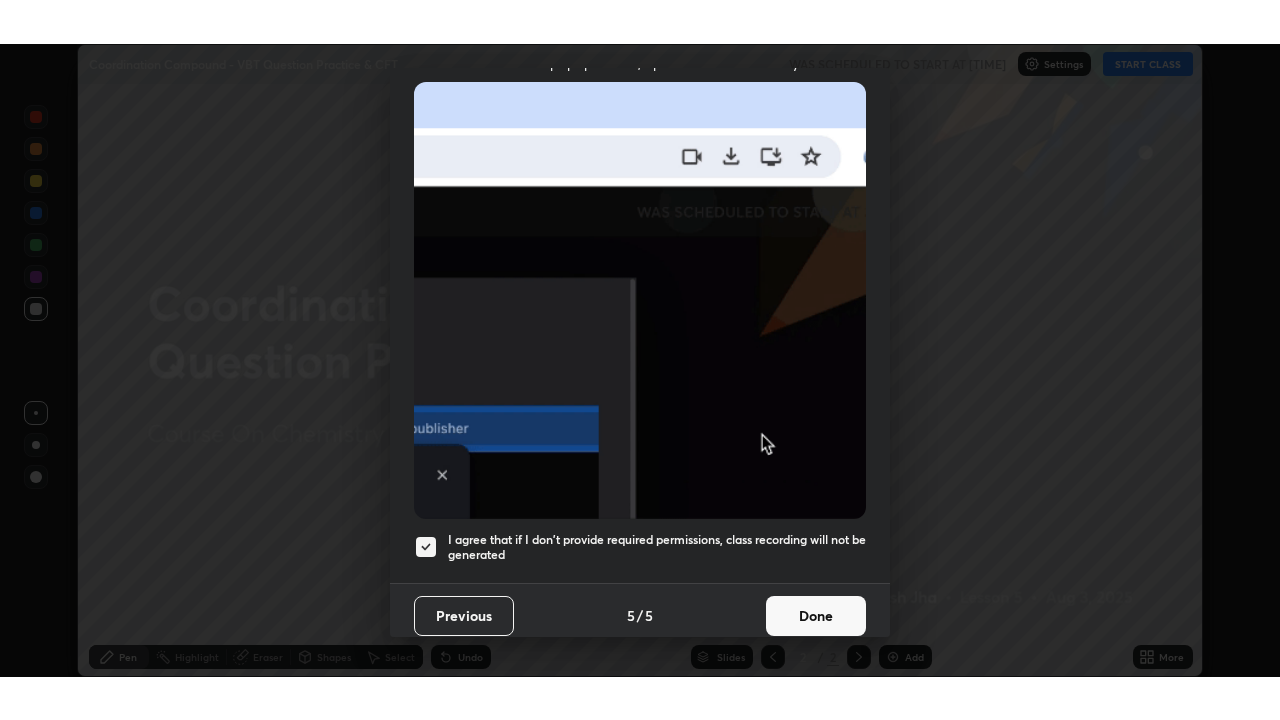 scroll, scrollTop: 429, scrollLeft: 0, axis: vertical 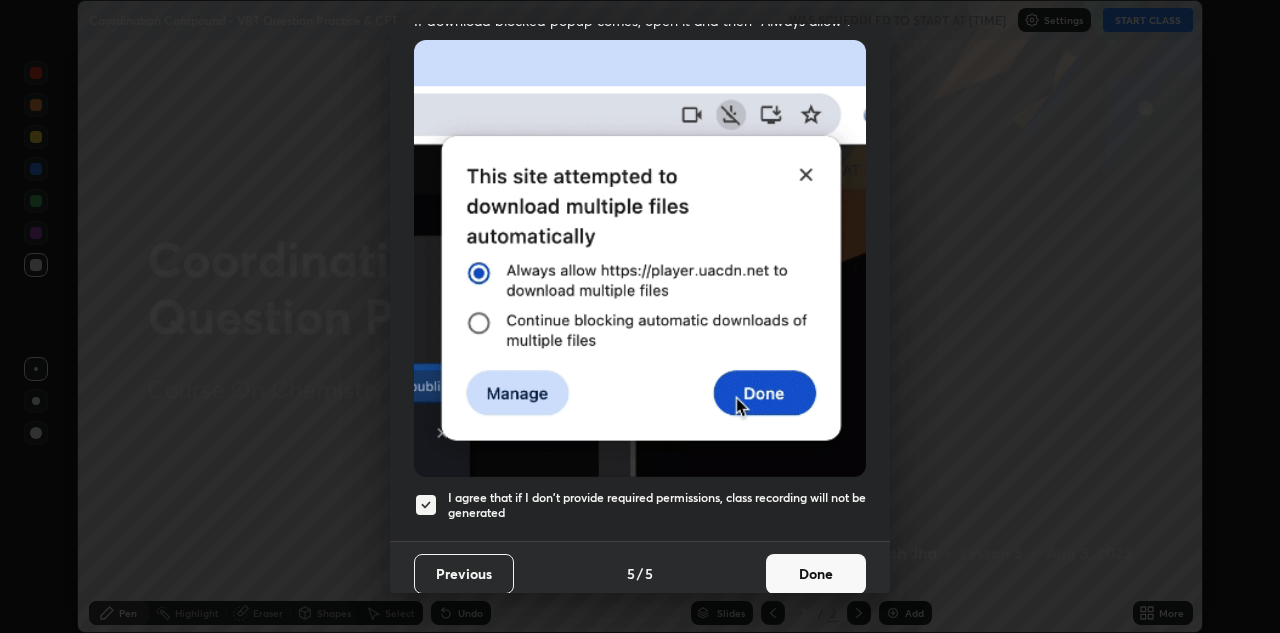 click on "Done" at bounding box center [816, 574] 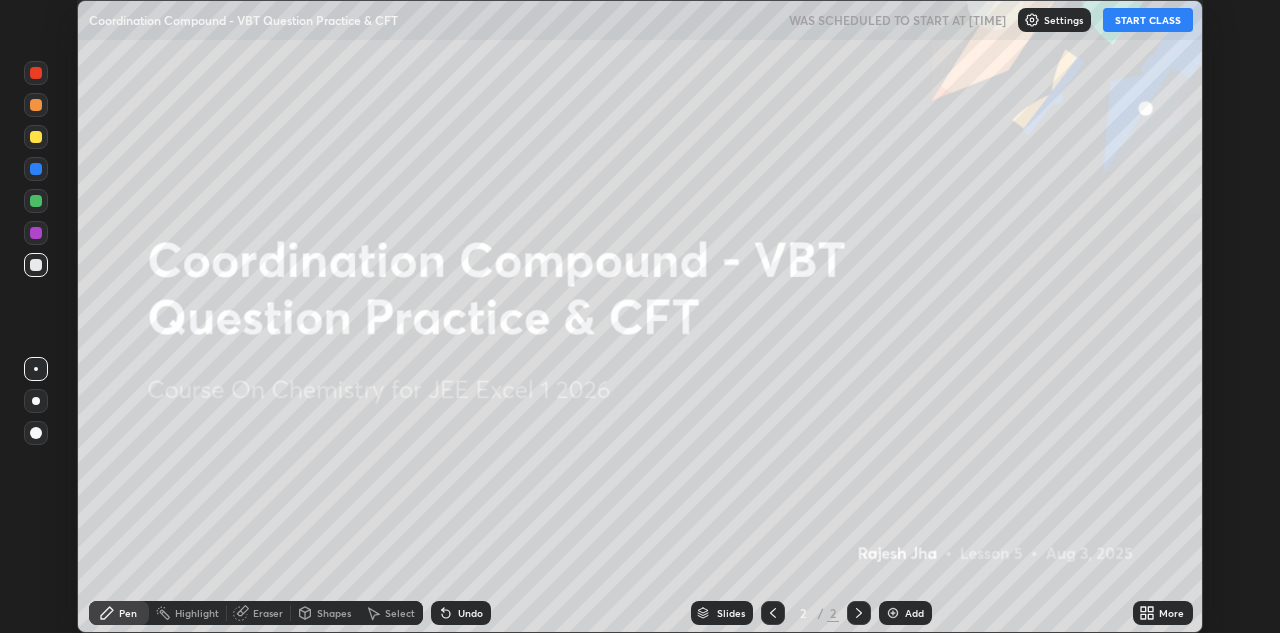click on "START CLASS" at bounding box center [1148, 20] 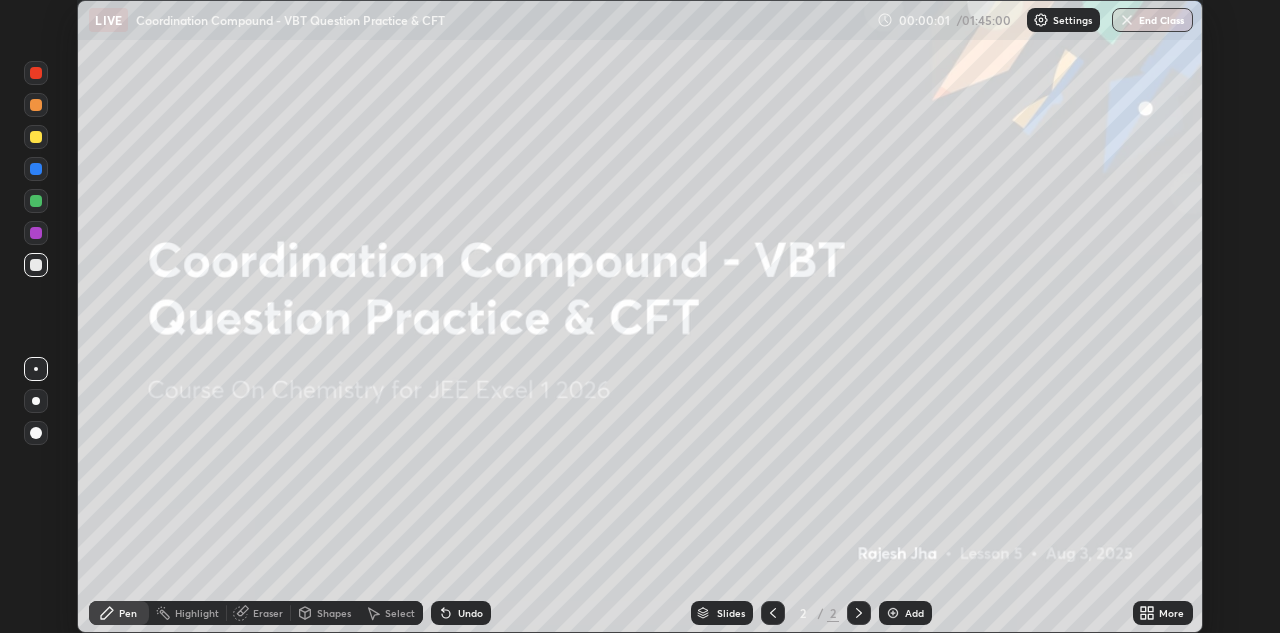 click on "More" at bounding box center (1163, 613) 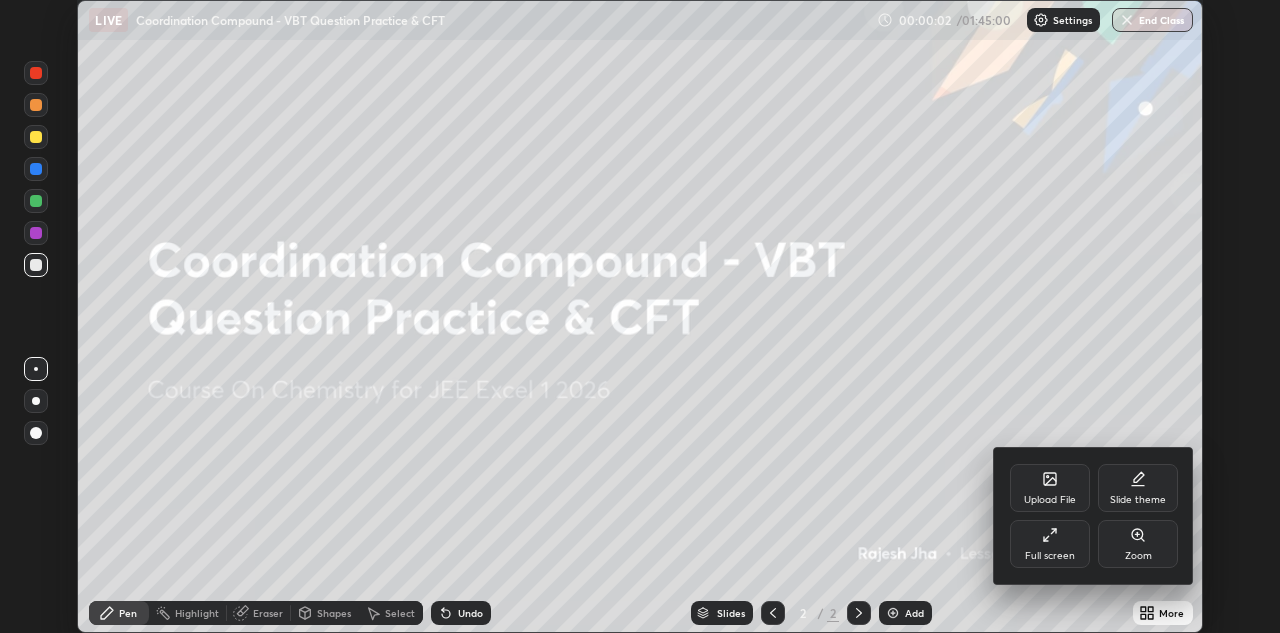 click on "Full screen" at bounding box center (1050, 544) 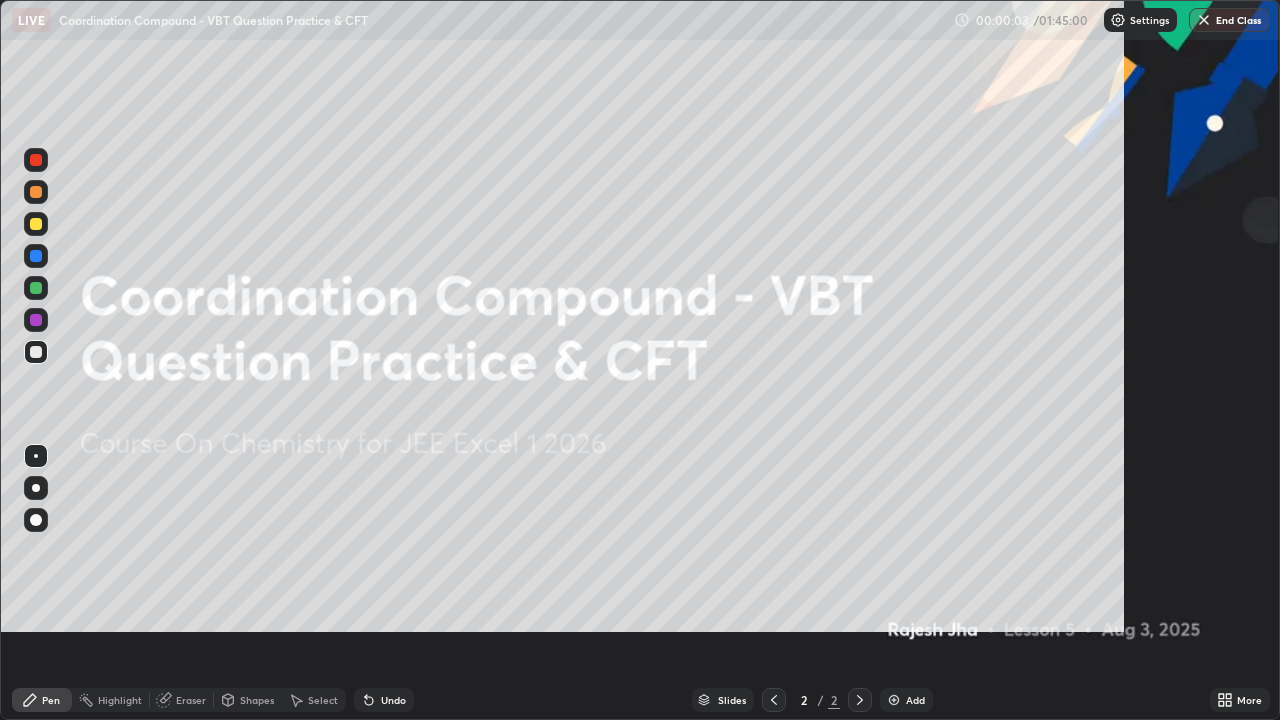 scroll, scrollTop: 99280, scrollLeft: 98720, axis: both 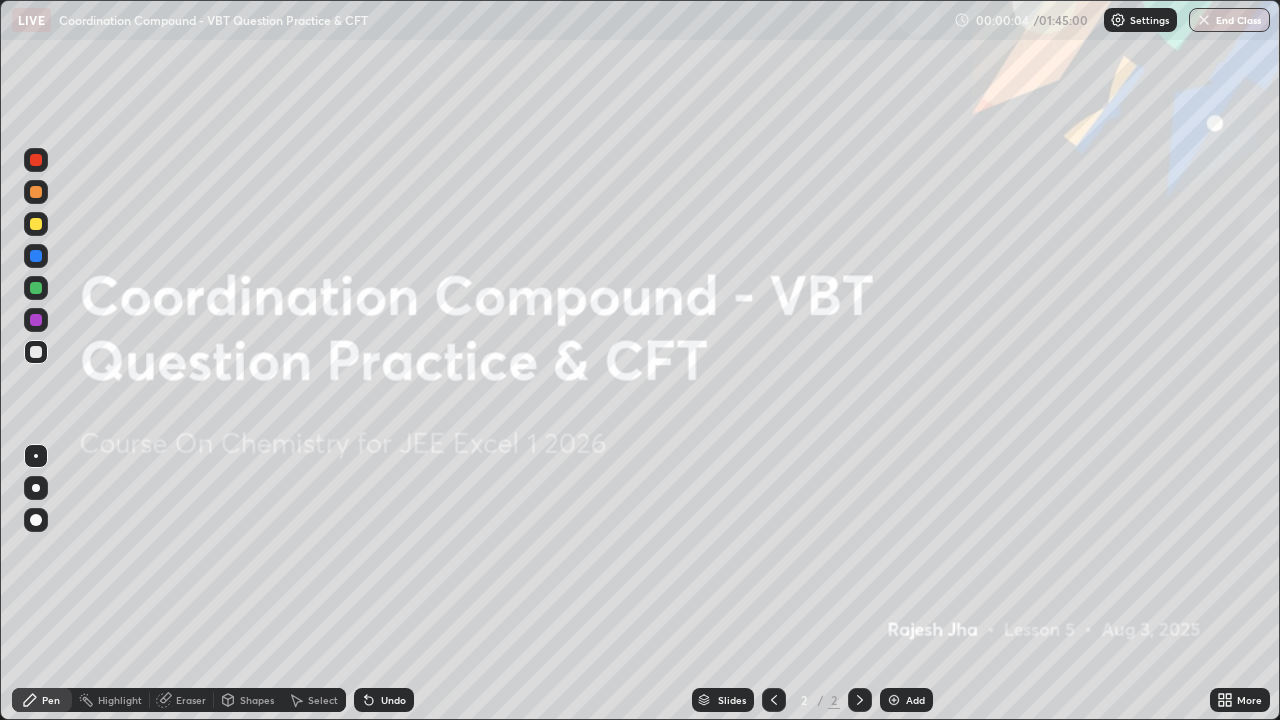 click at bounding box center (894, 700) 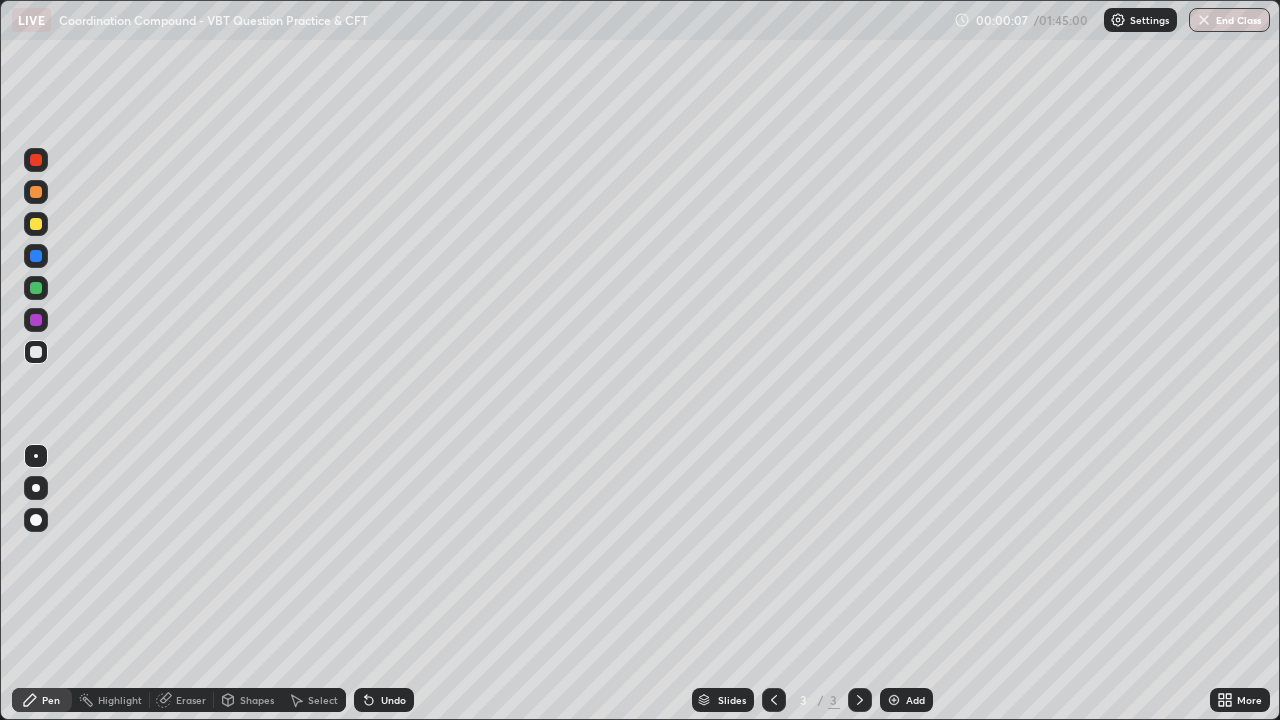 click at bounding box center [36, 520] 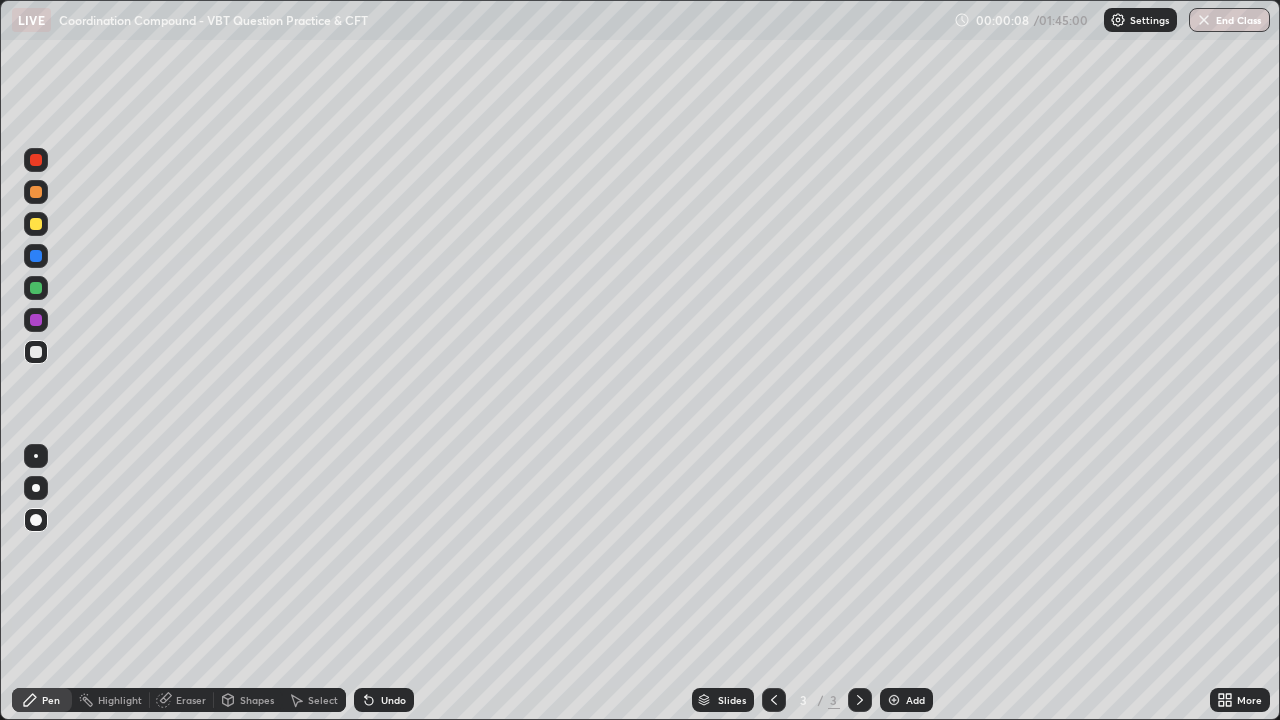 click at bounding box center (36, 288) 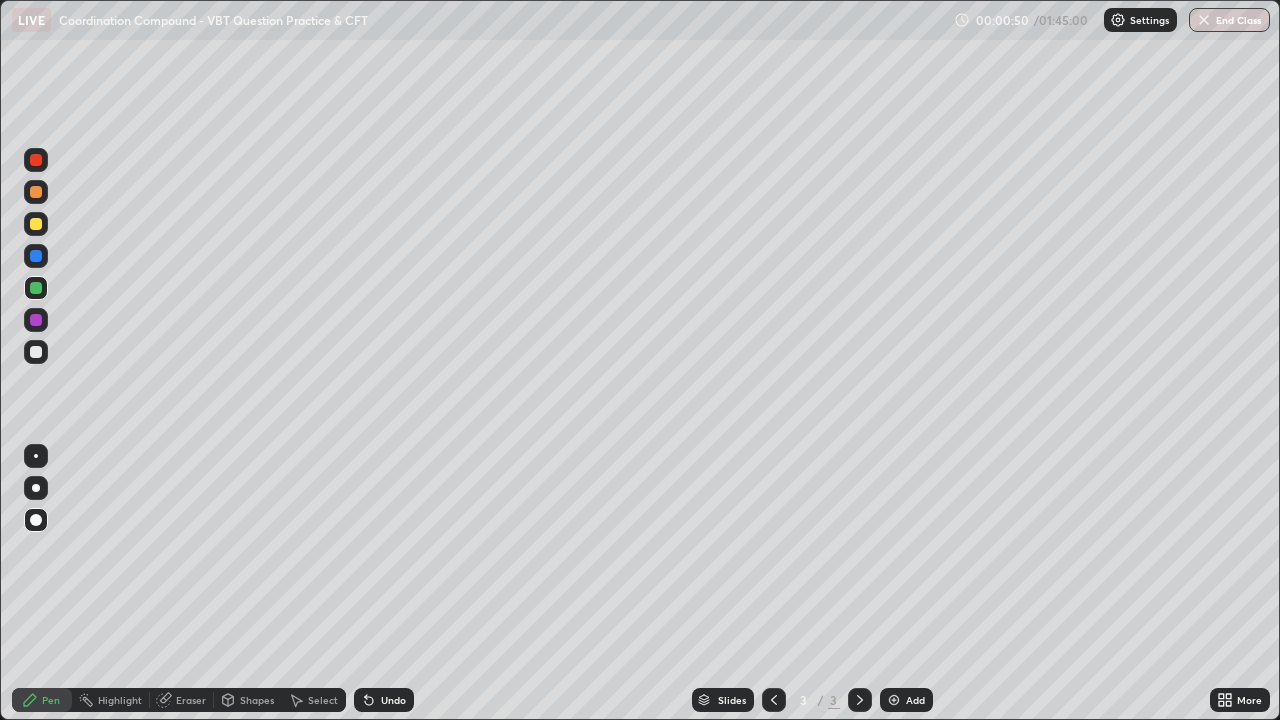 click at bounding box center [36, 352] 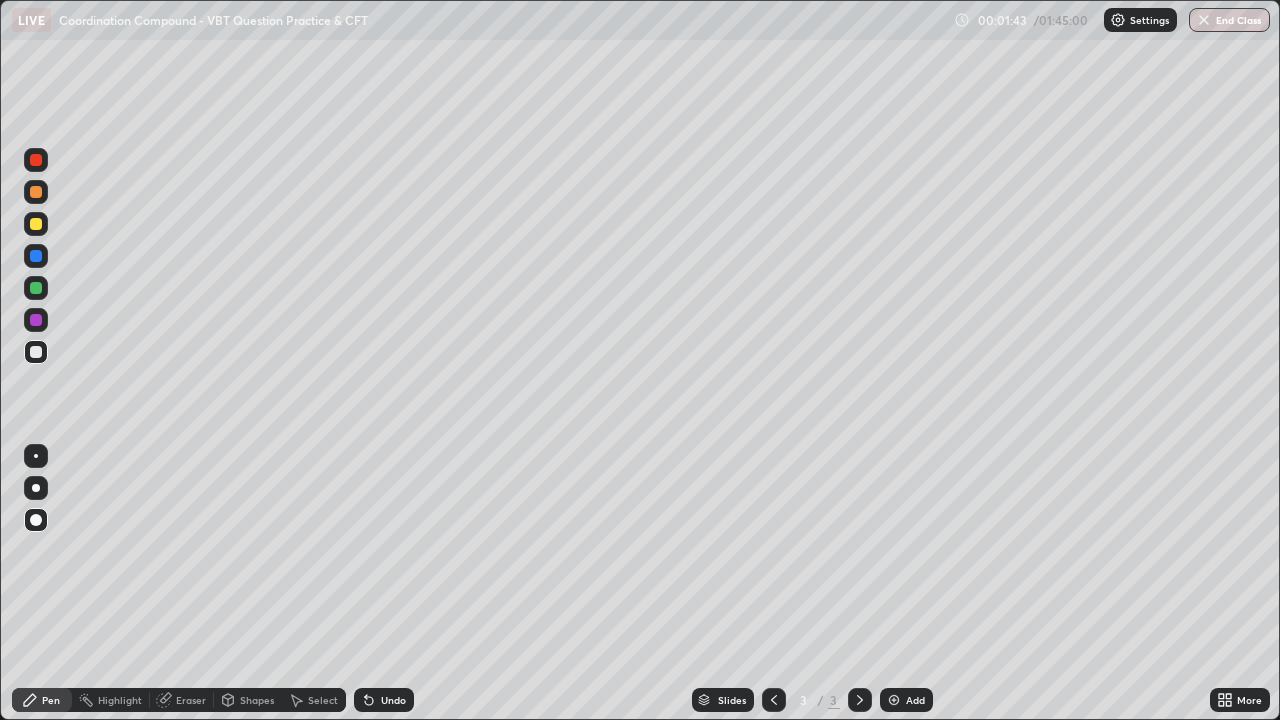 click on "Eraser" at bounding box center (191, 700) 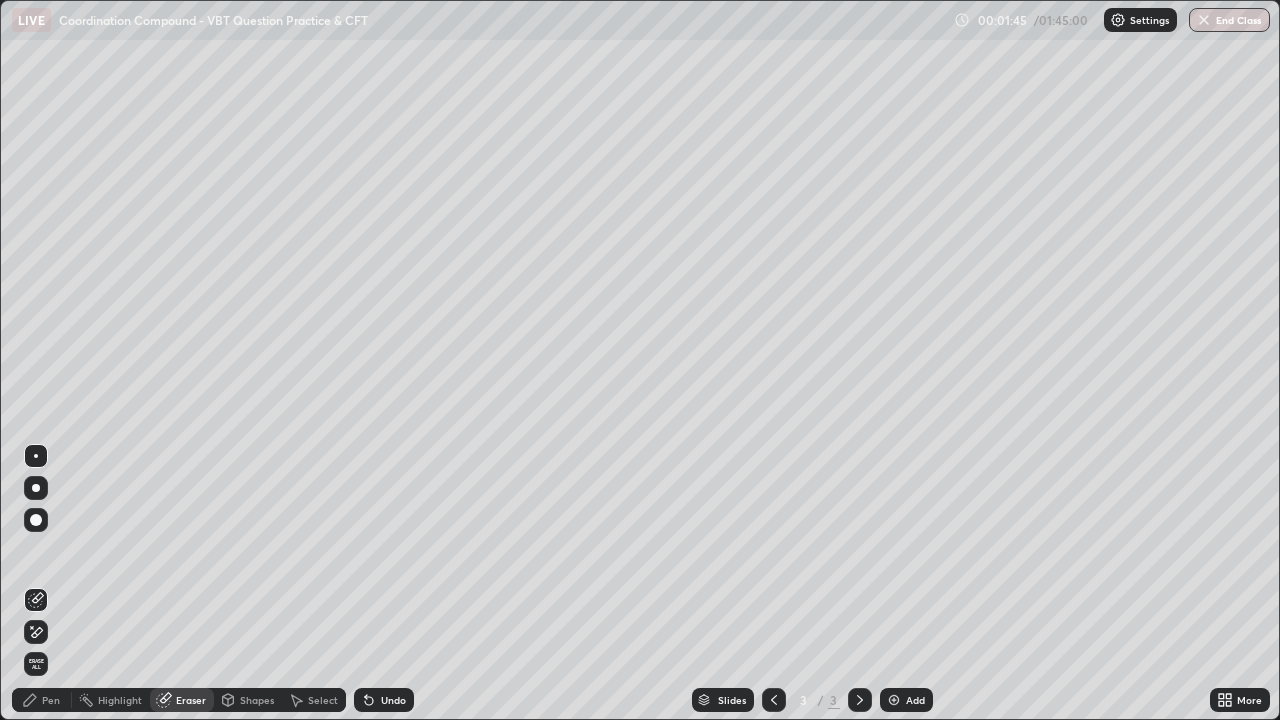 click on "Pen" at bounding box center (42, 700) 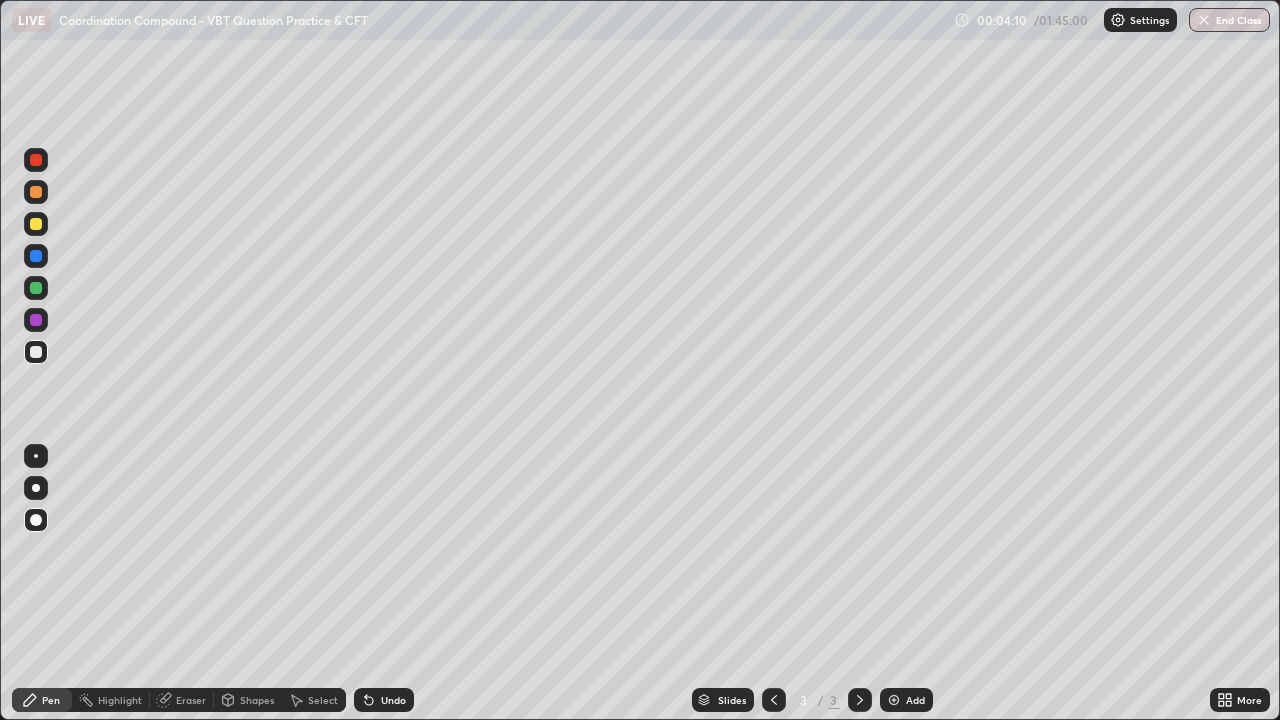click on "Add" at bounding box center [915, 700] 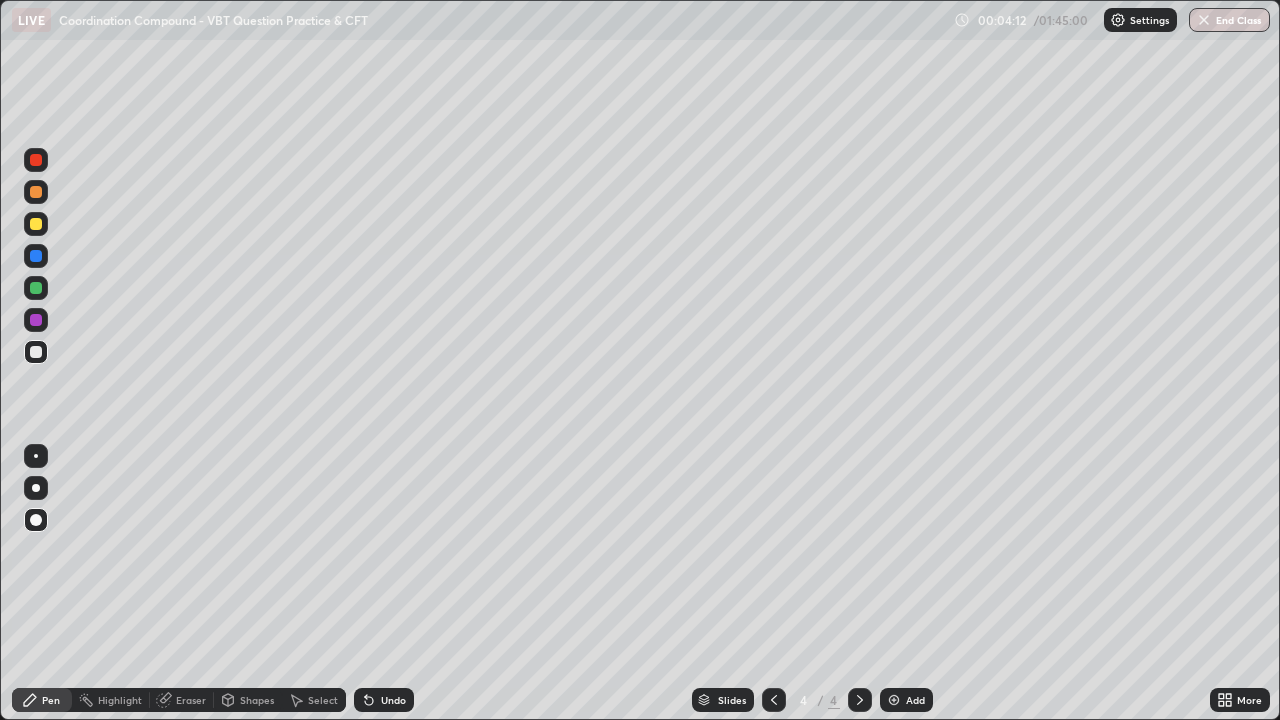 click 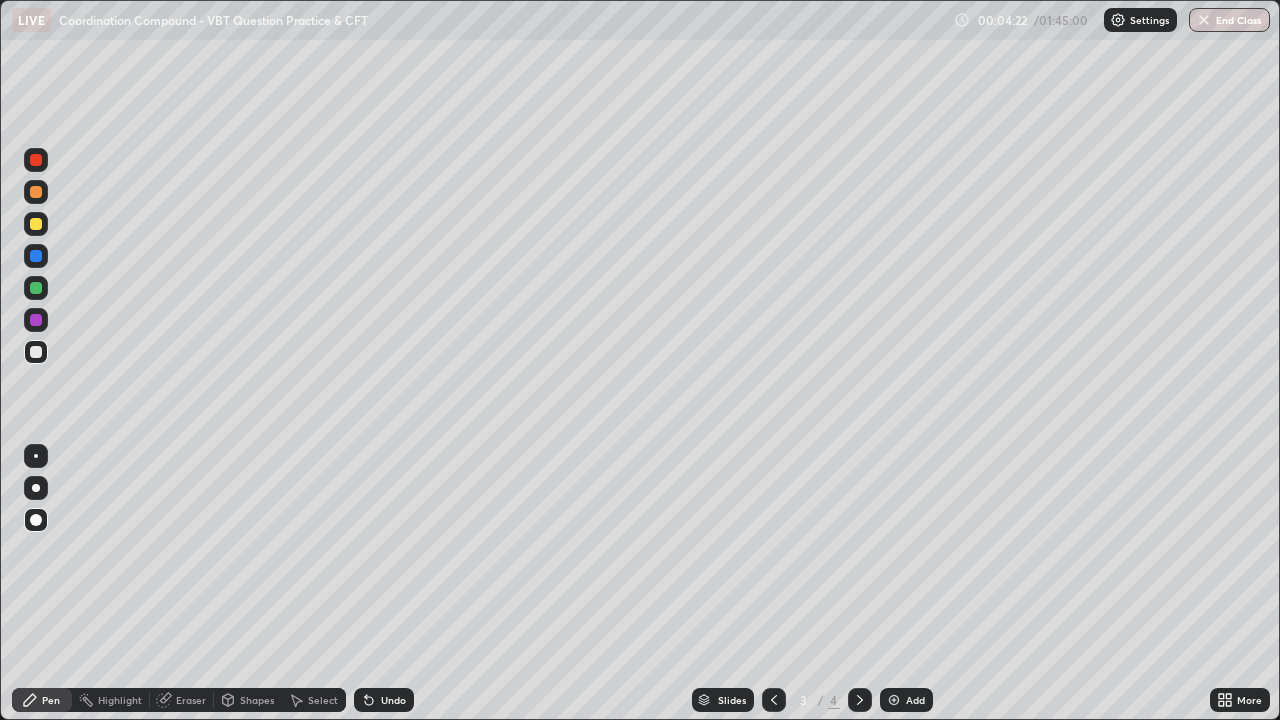 click at bounding box center [36, 320] 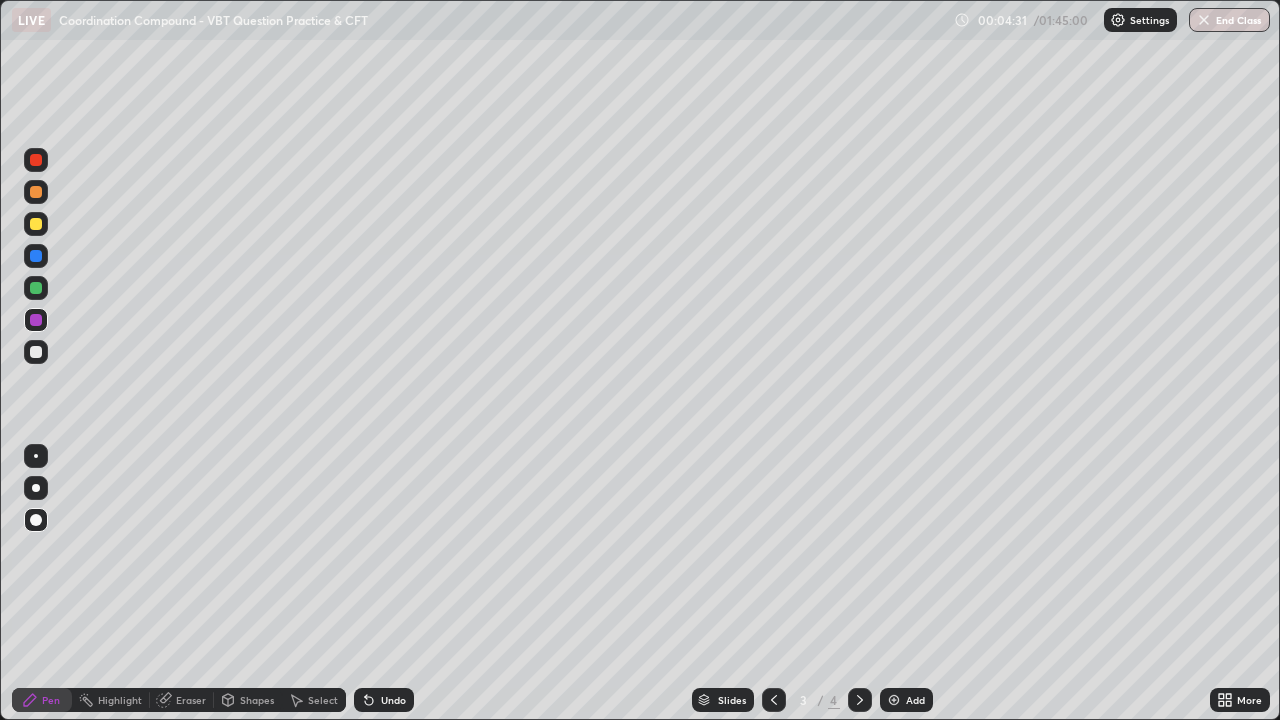 click at bounding box center [36, 288] 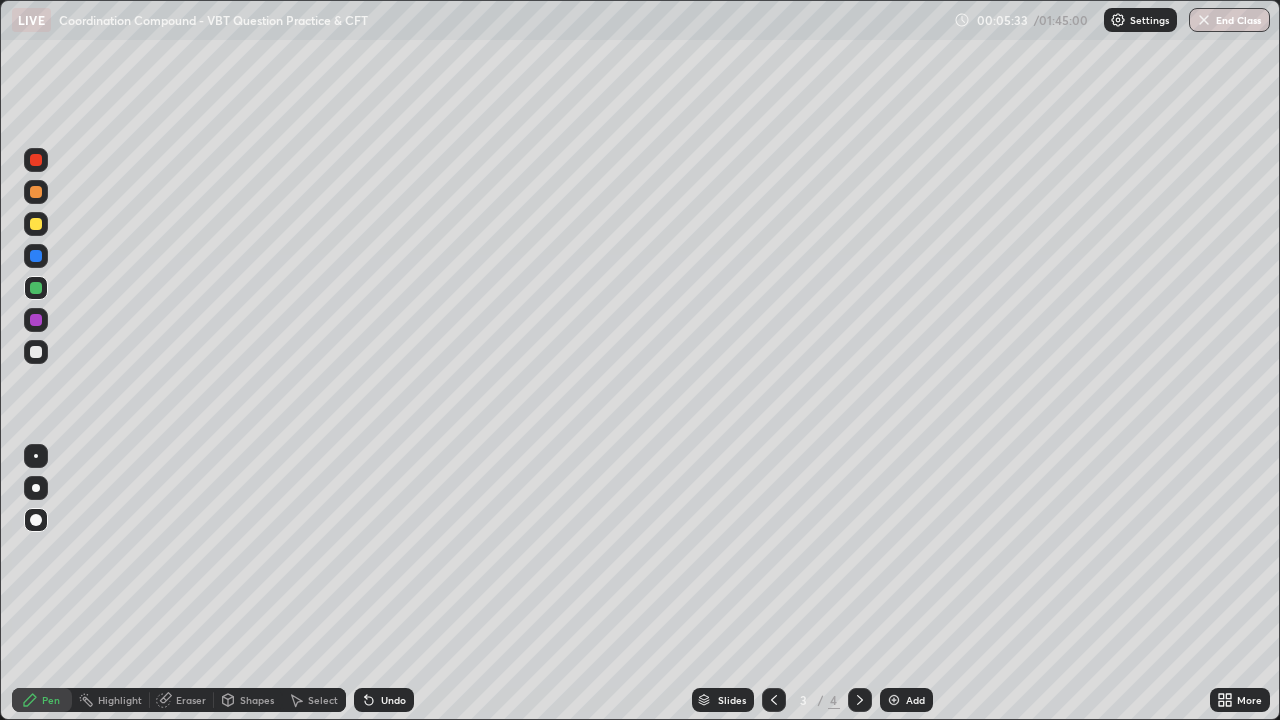 click at bounding box center (894, 700) 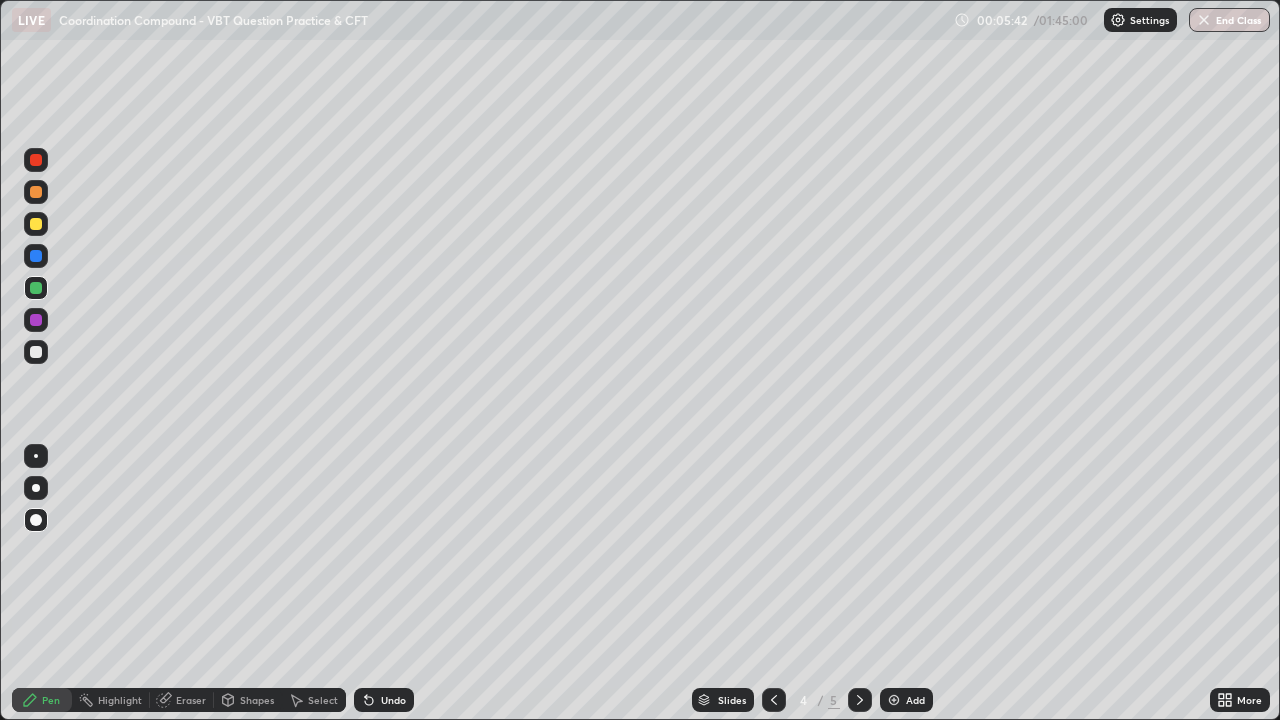 click at bounding box center [36, 352] 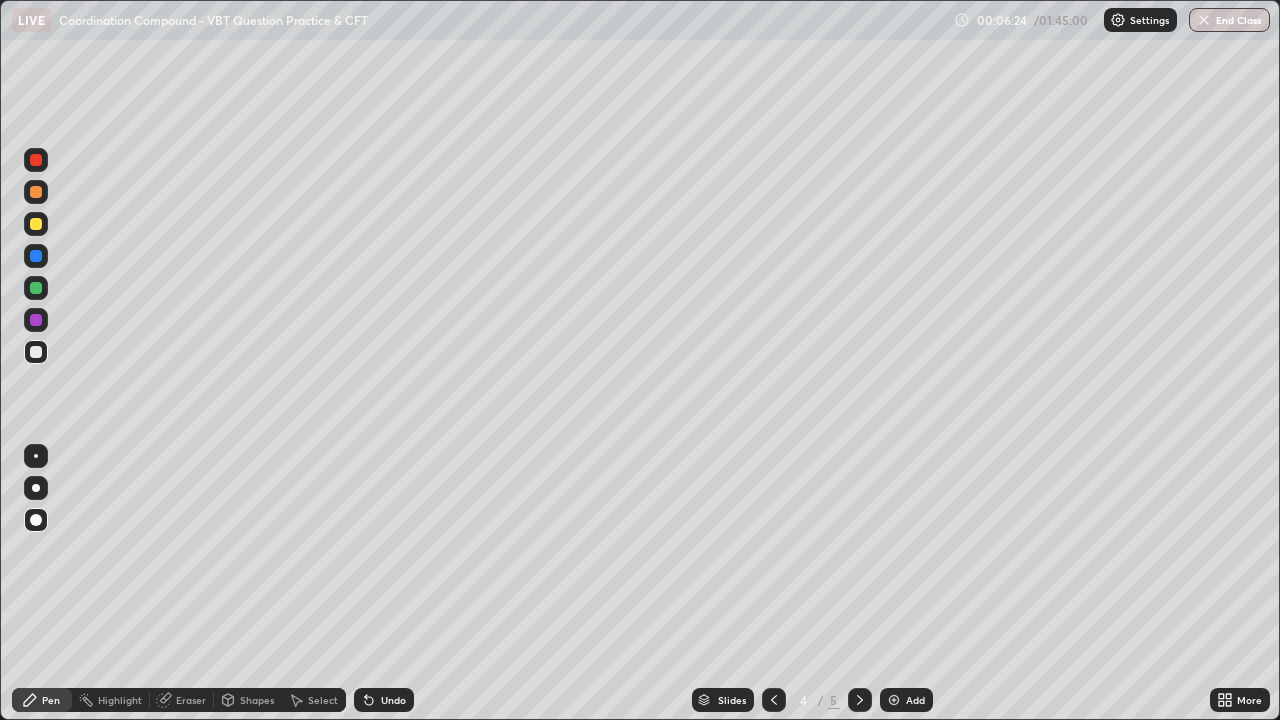 click at bounding box center (36, 288) 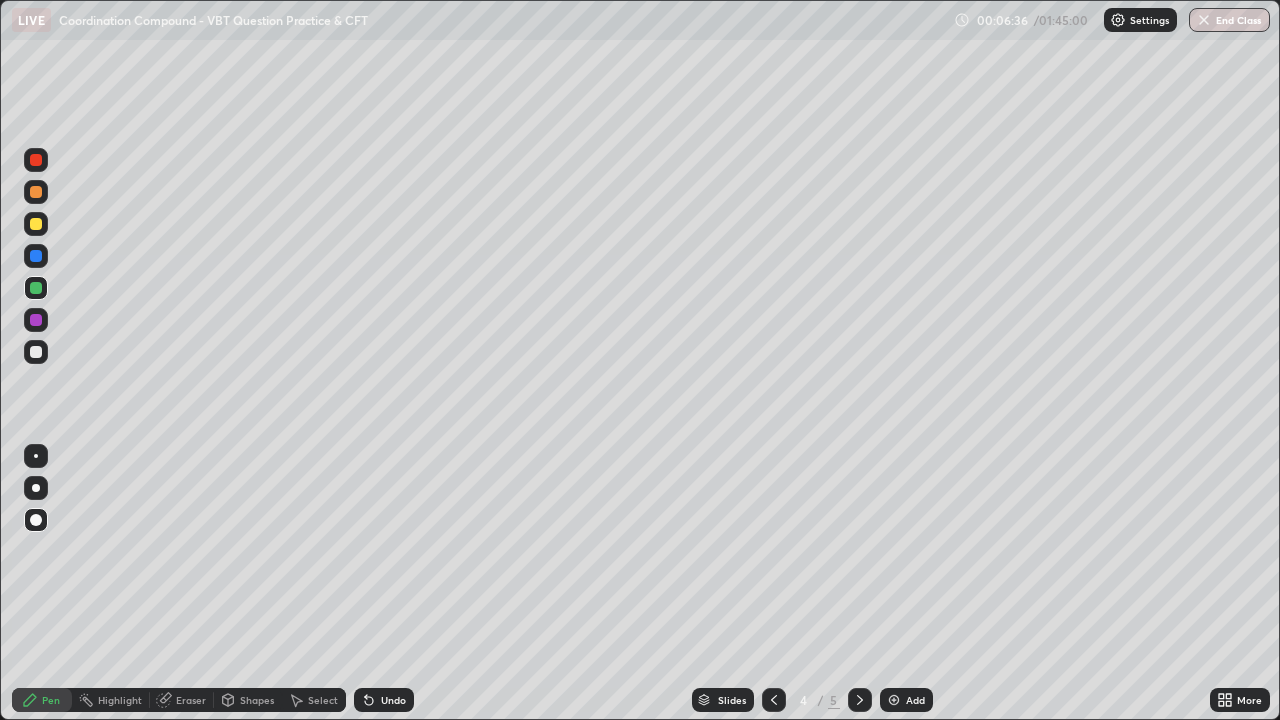 click at bounding box center (36, 352) 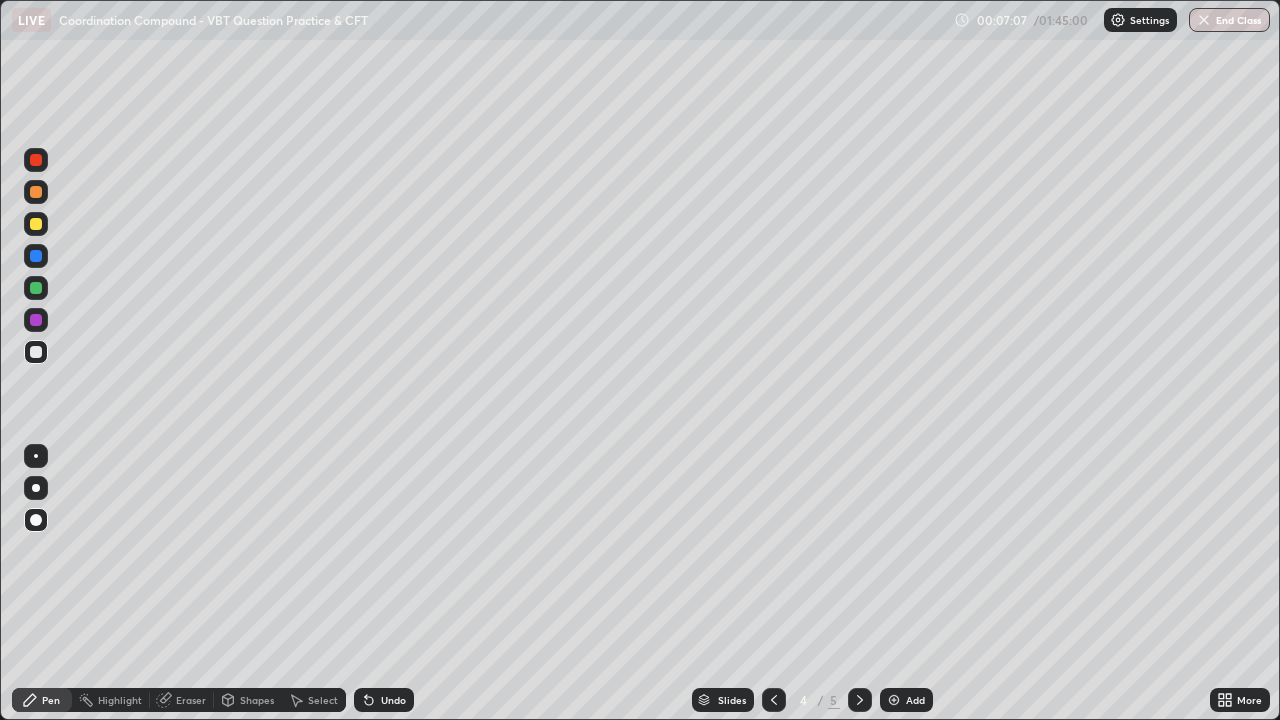 click at bounding box center (36, 224) 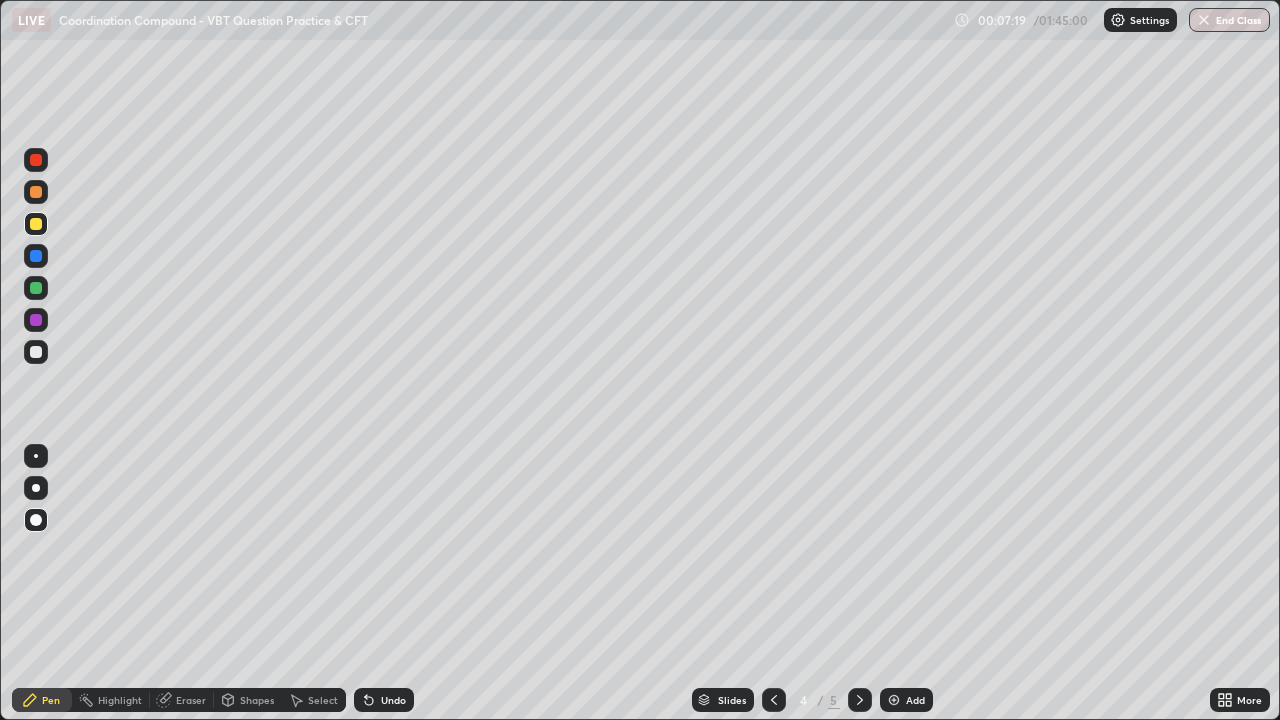 click on "Eraser" at bounding box center (191, 700) 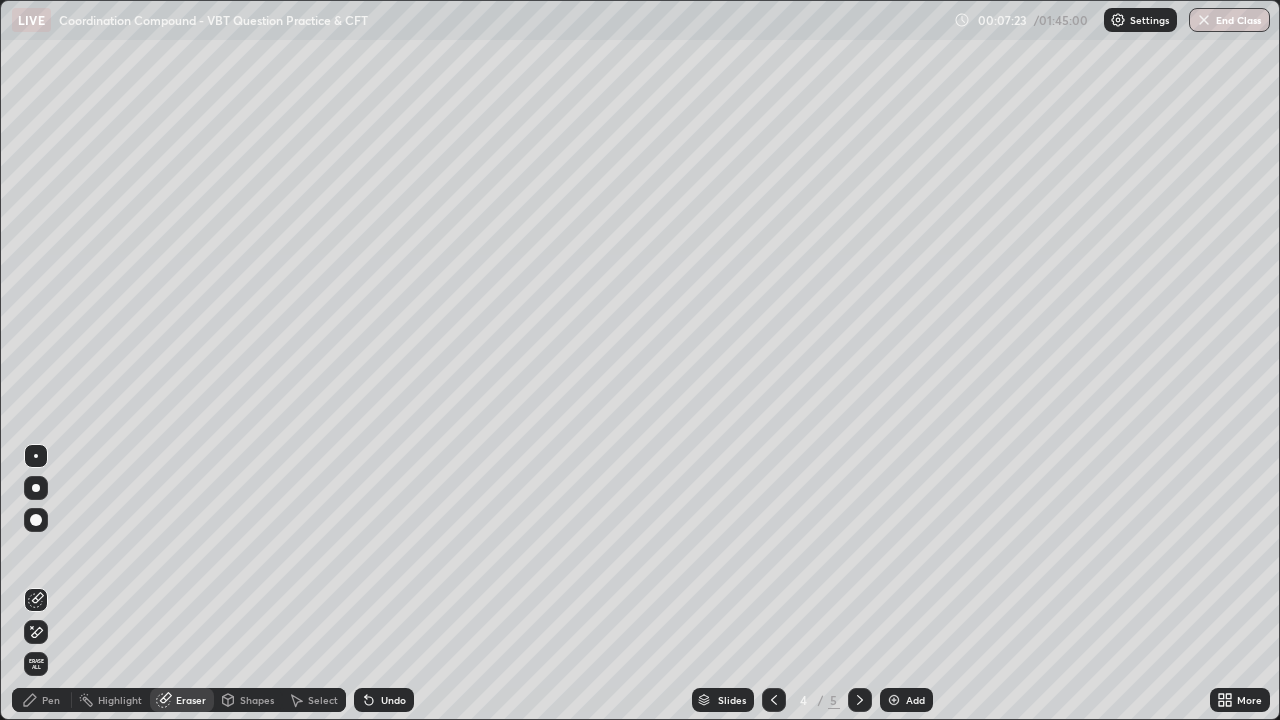 click on "Pen" at bounding box center [51, 700] 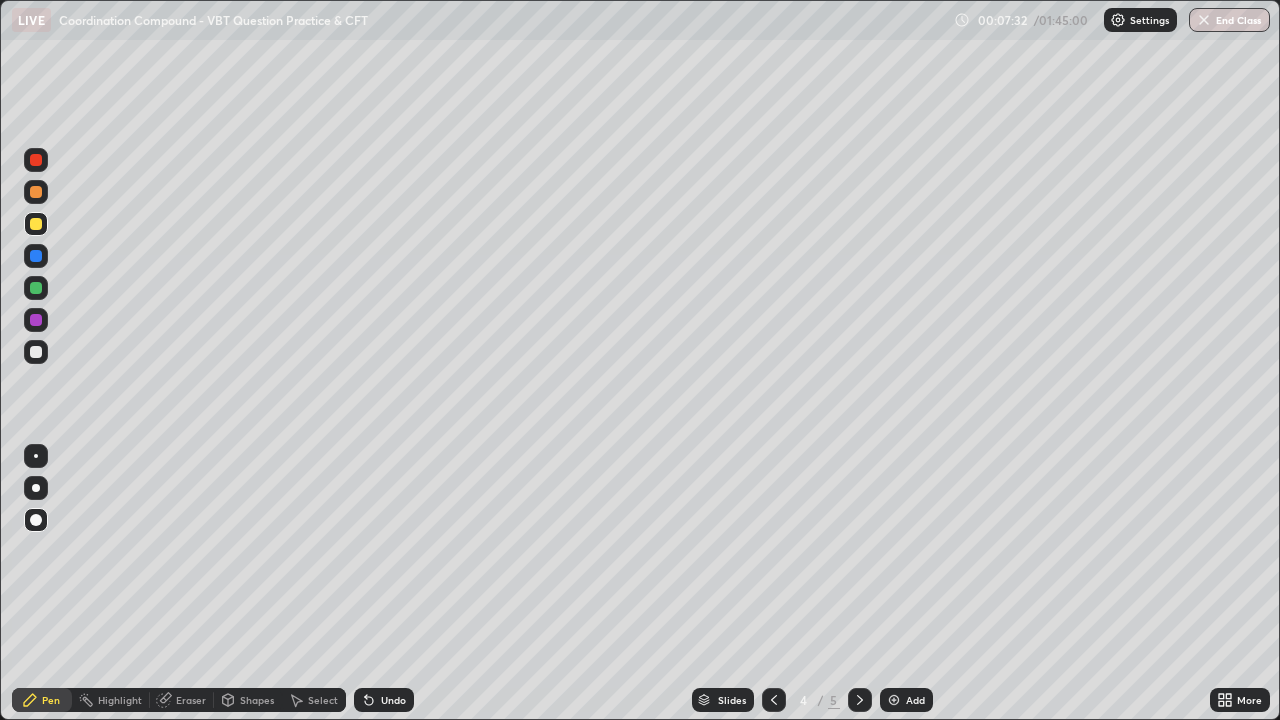 click at bounding box center [36, 192] 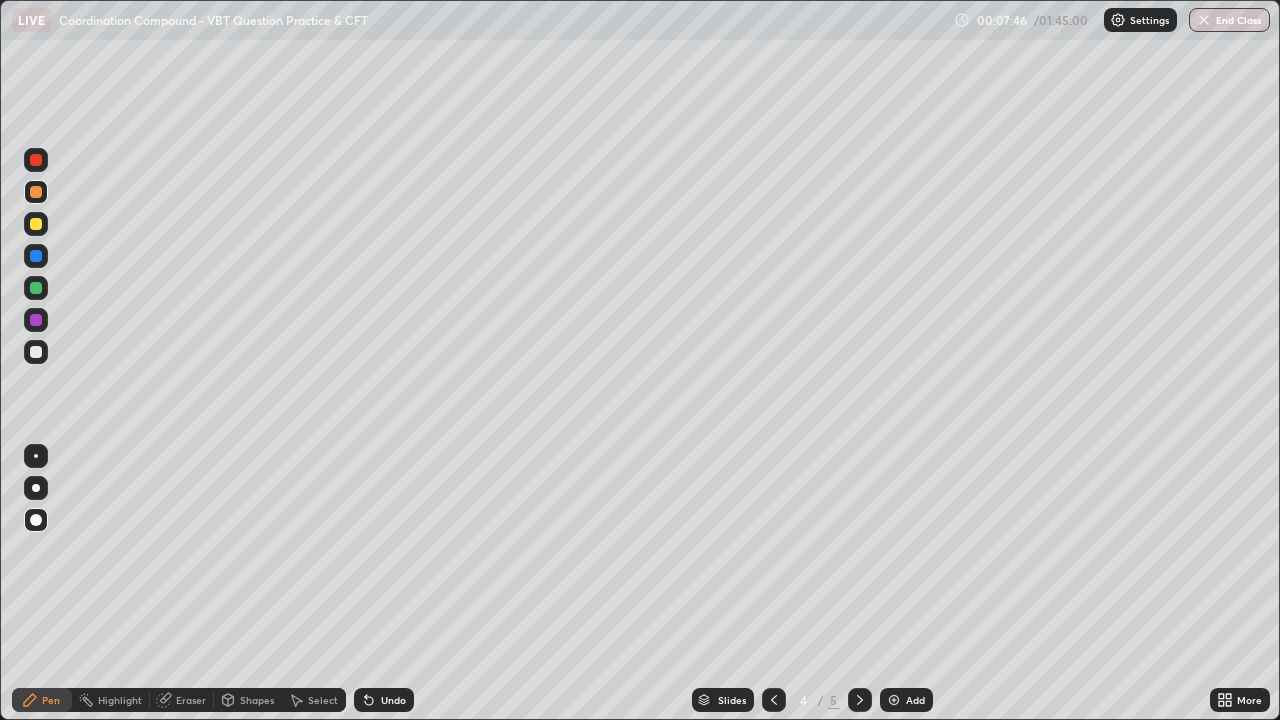 click at bounding box center [36, 352] 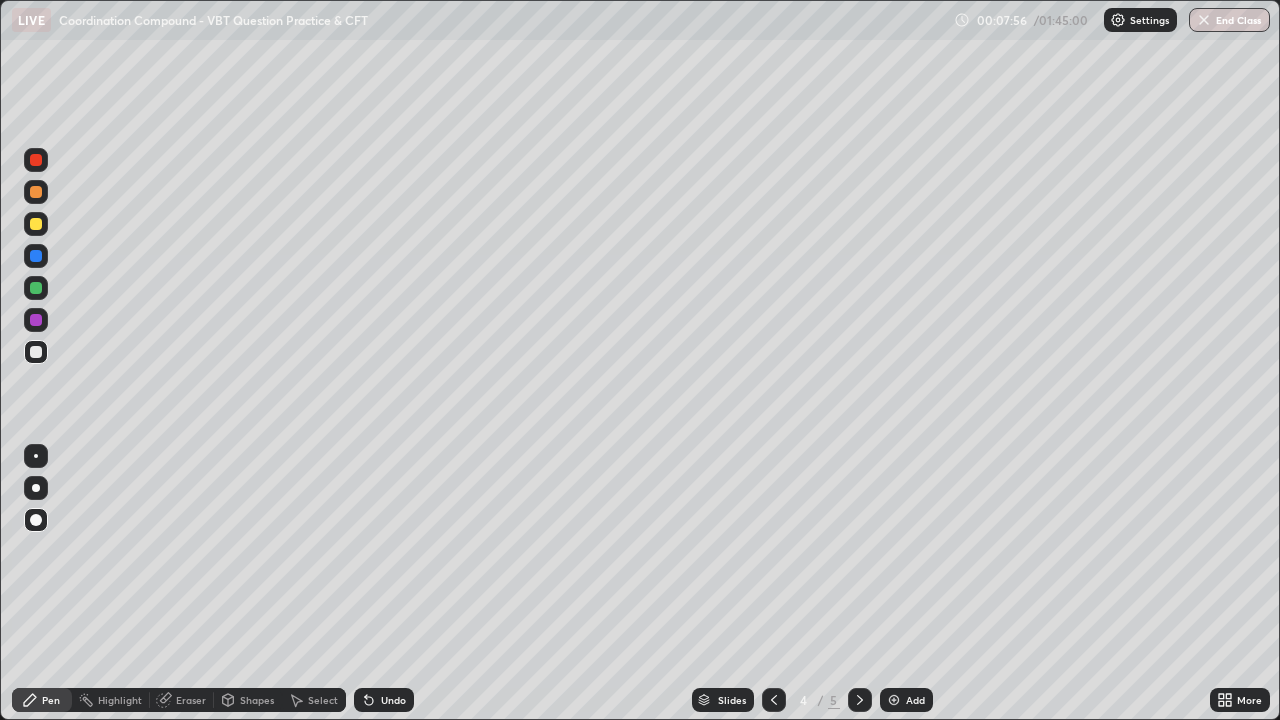 click on "Eraser" at bounding box center (191, 700) 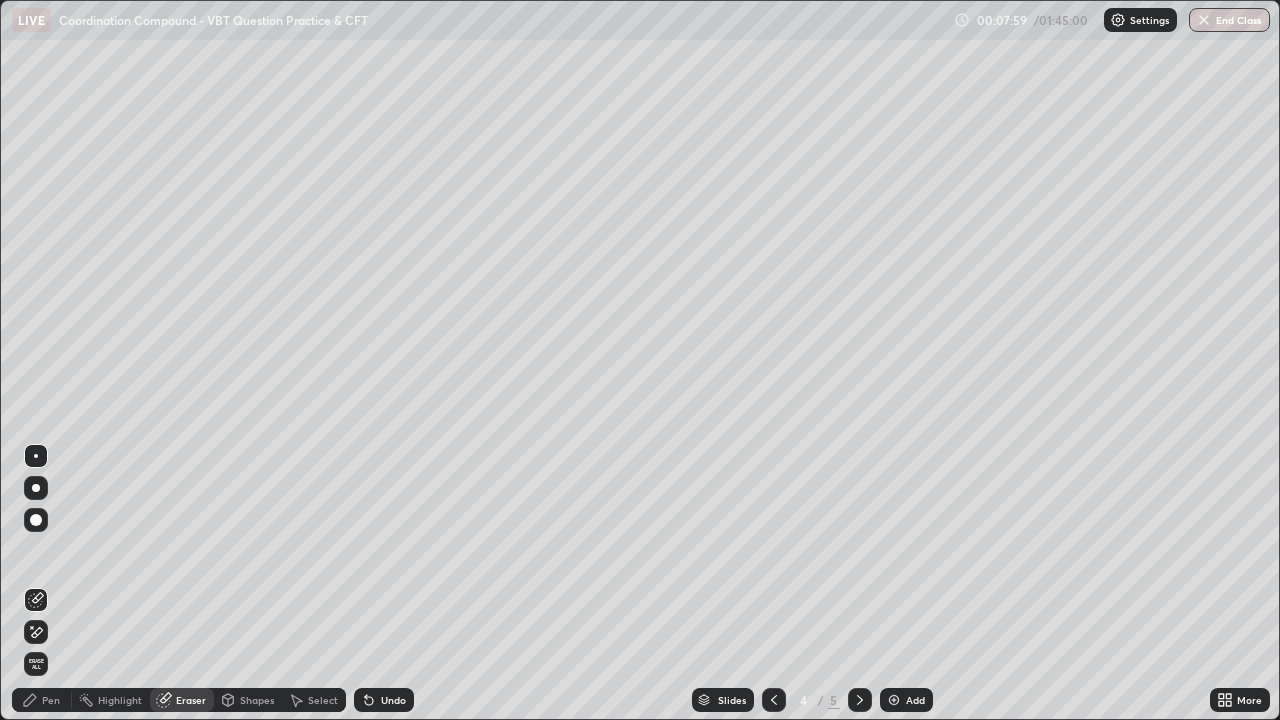 click on "Pen" at bounding box center [51, 700] 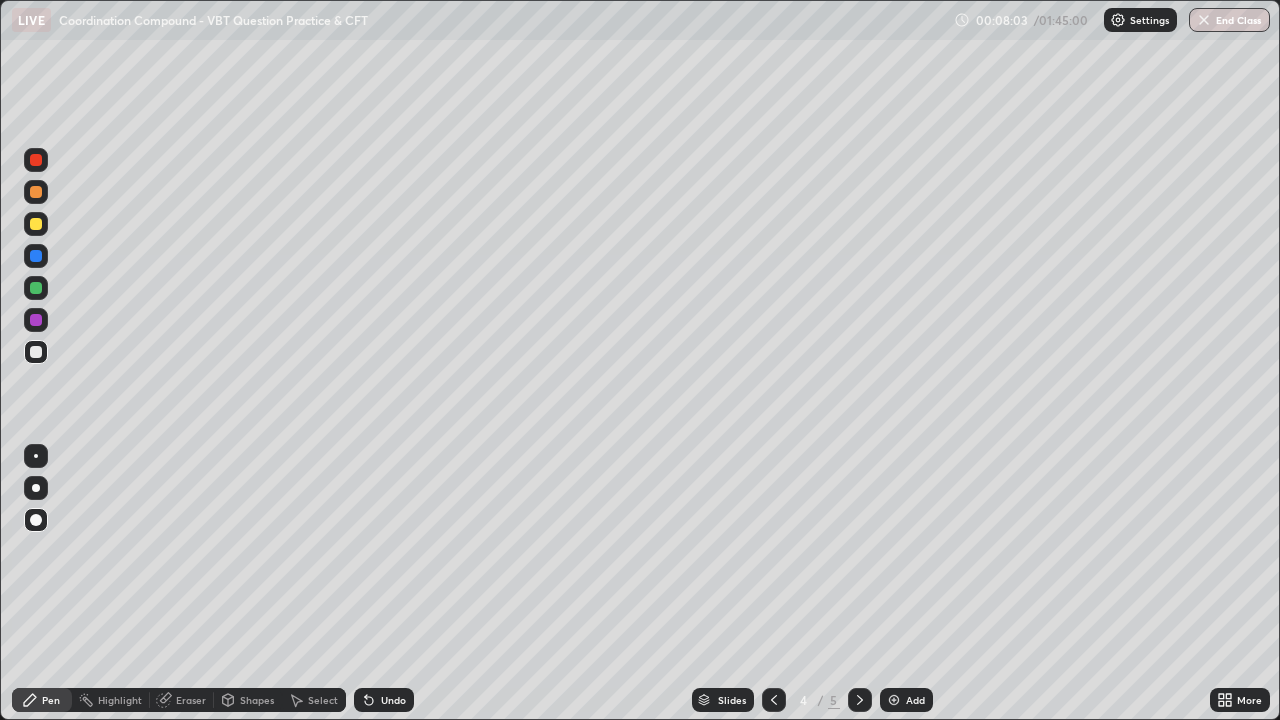 click at bounding box center (36, 224) 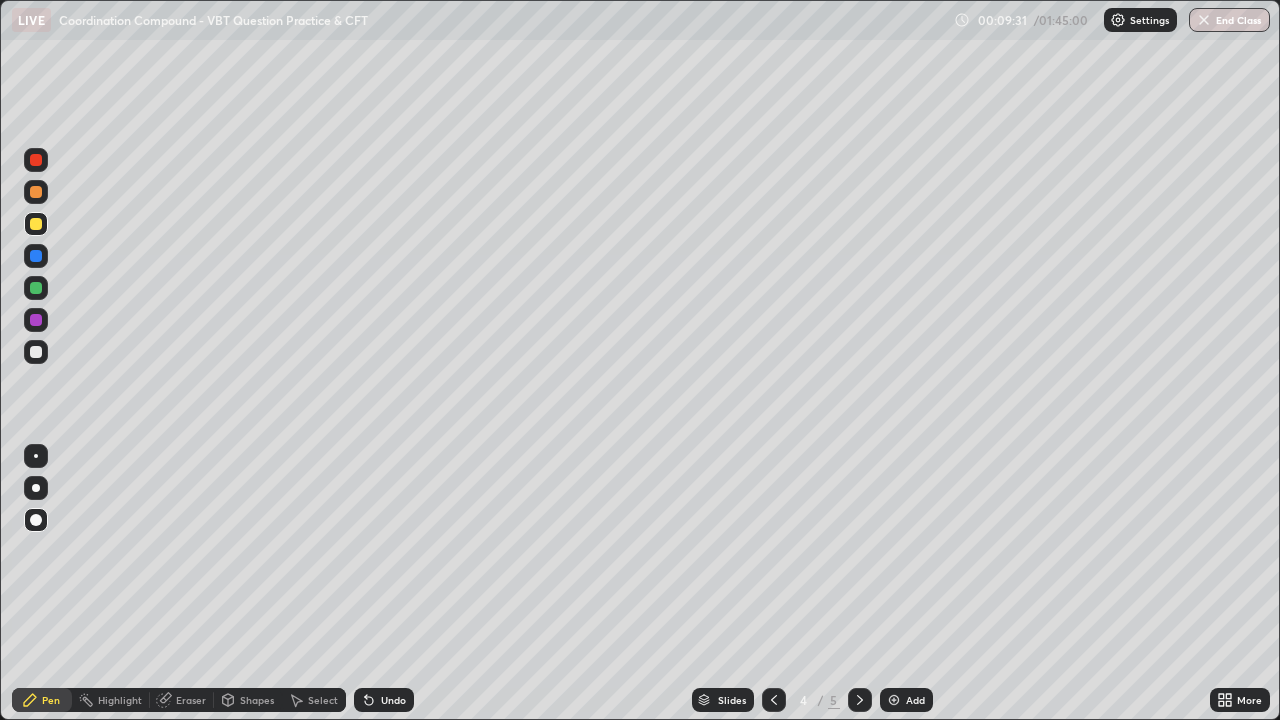 click at bounding box center [36, 256] 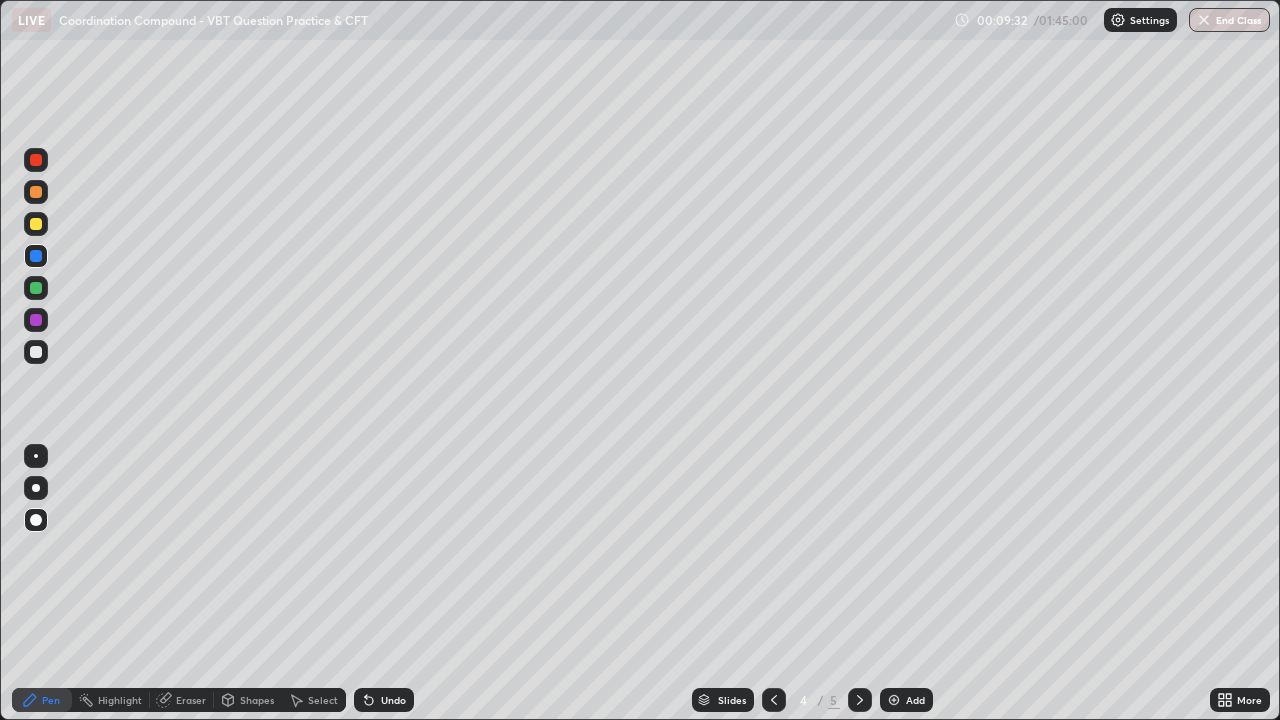 click at bounding box center [36, 352] 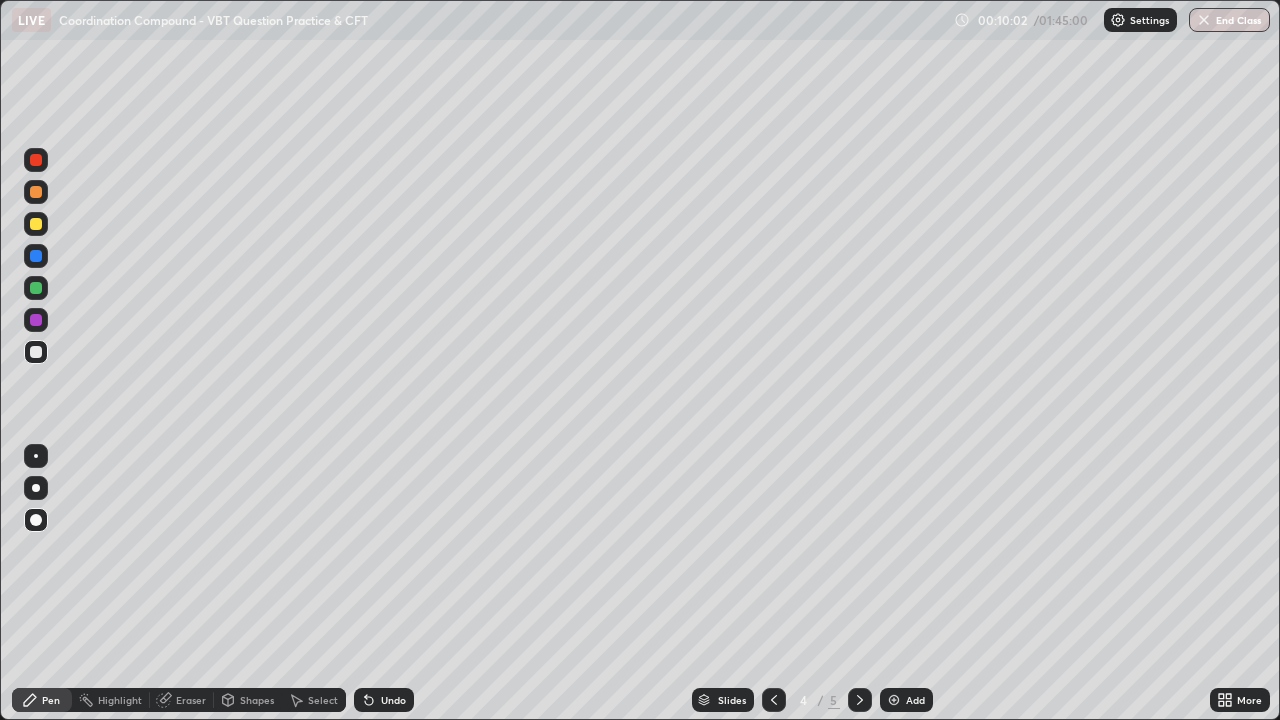 click at bounding box center (36, 256) 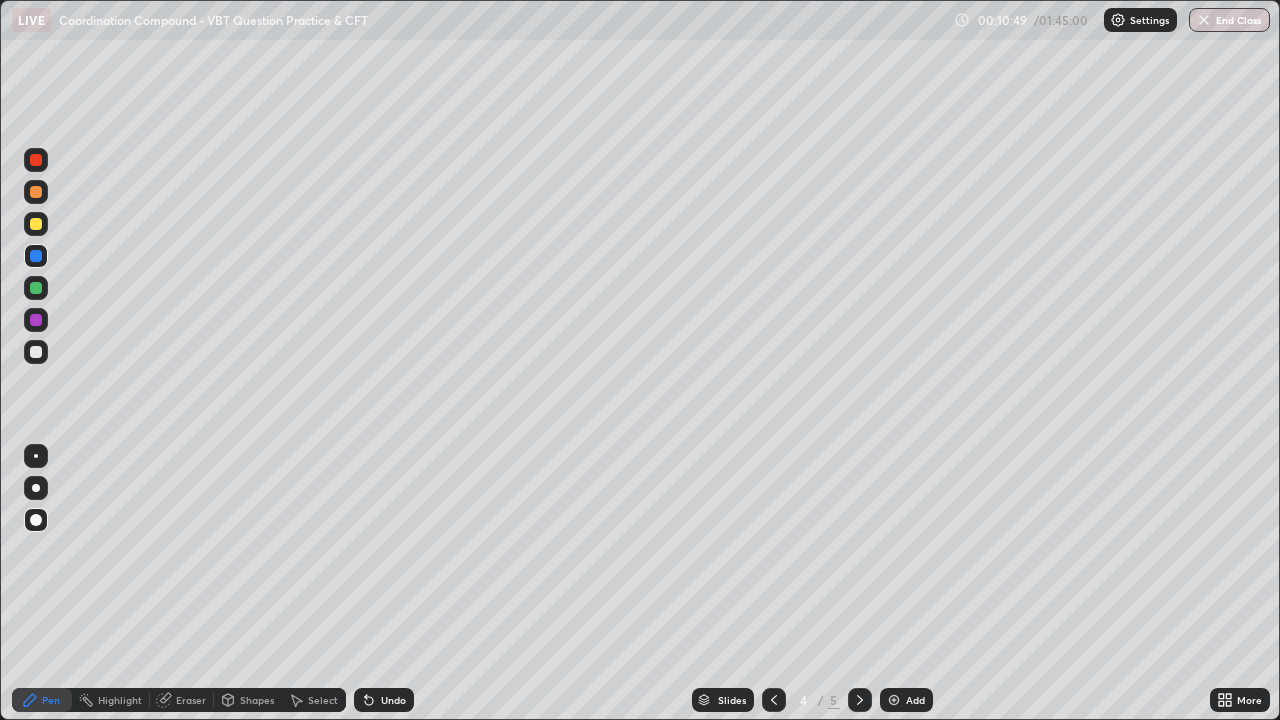 click at bounding box center [36, 352] 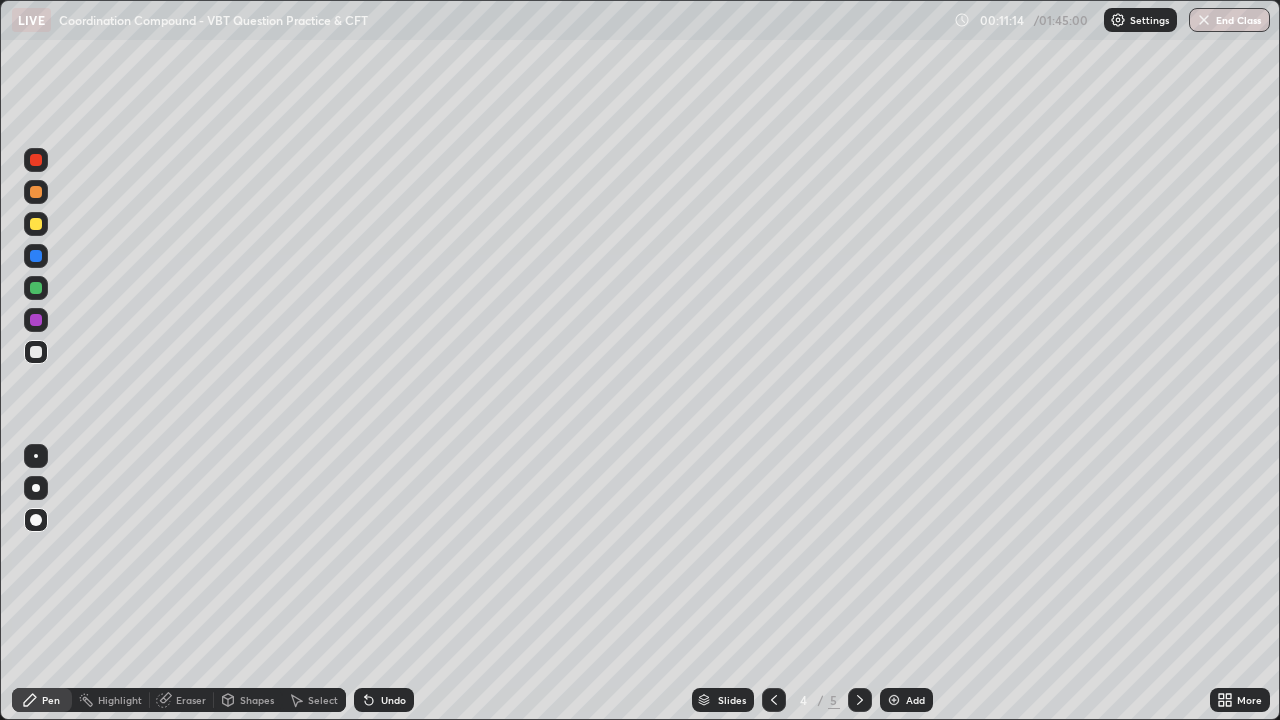 click 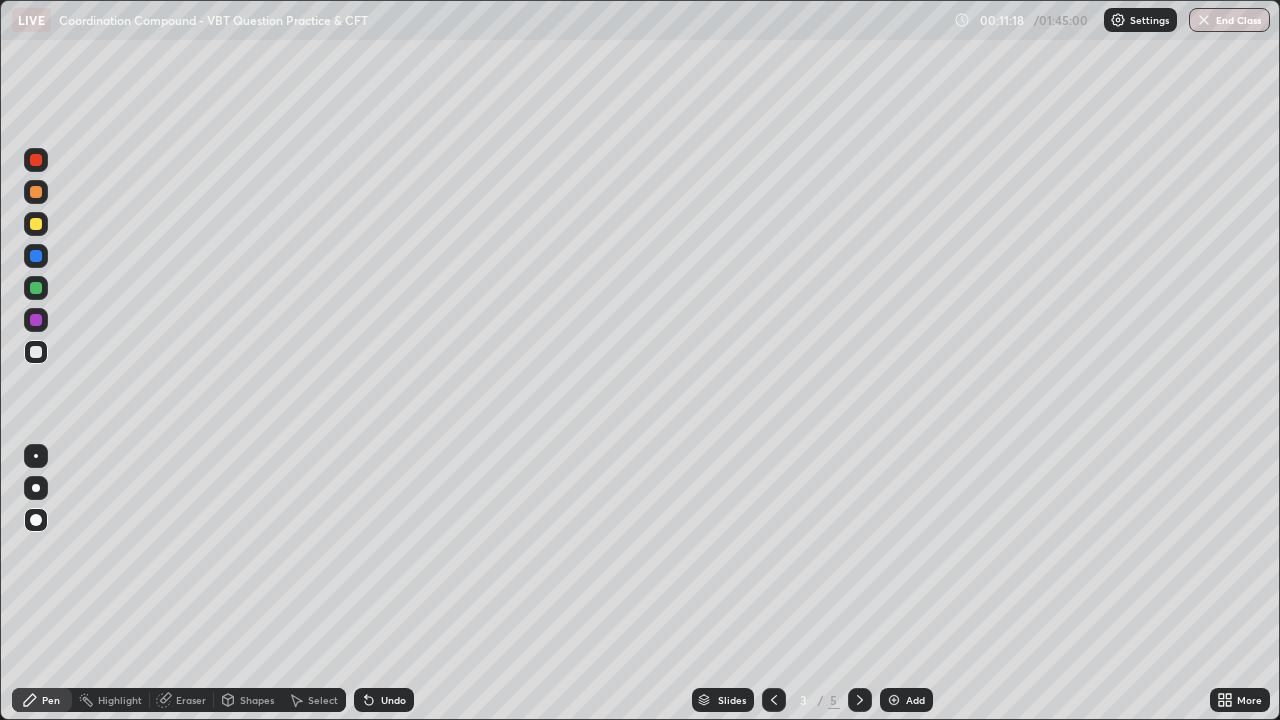 click 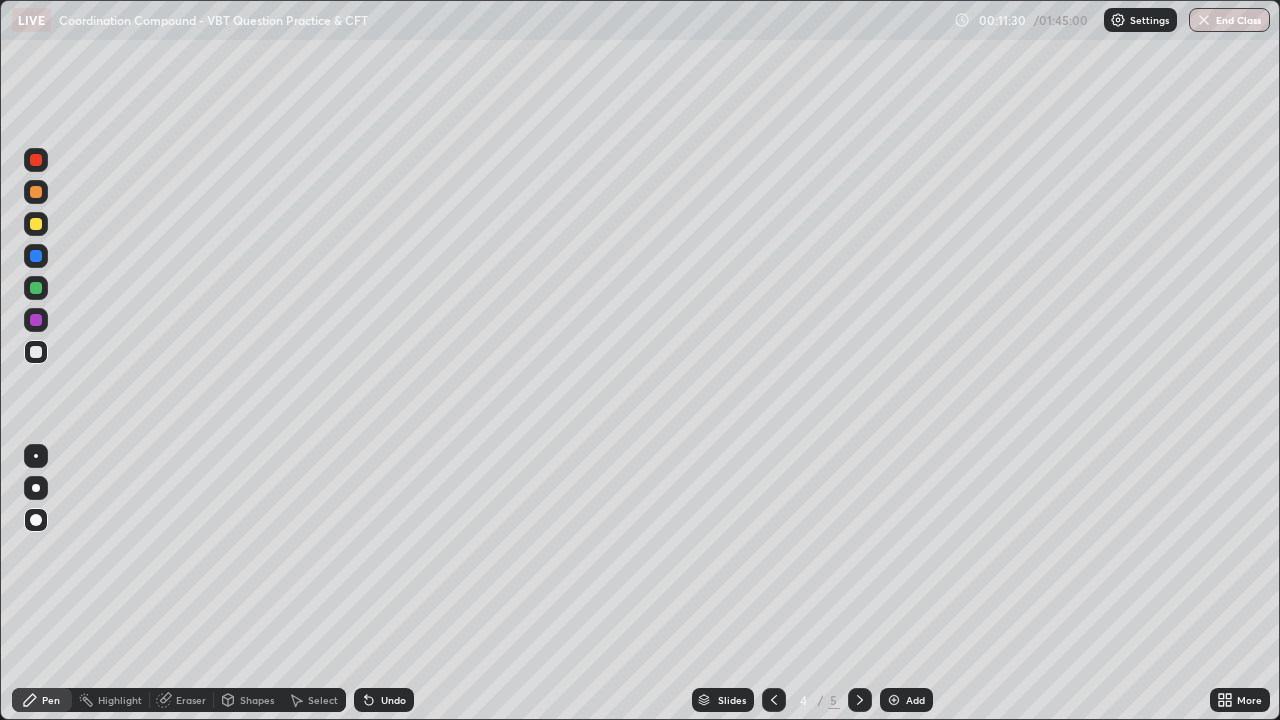 click on "Setting up your live class" at bounding box center [640, 360] 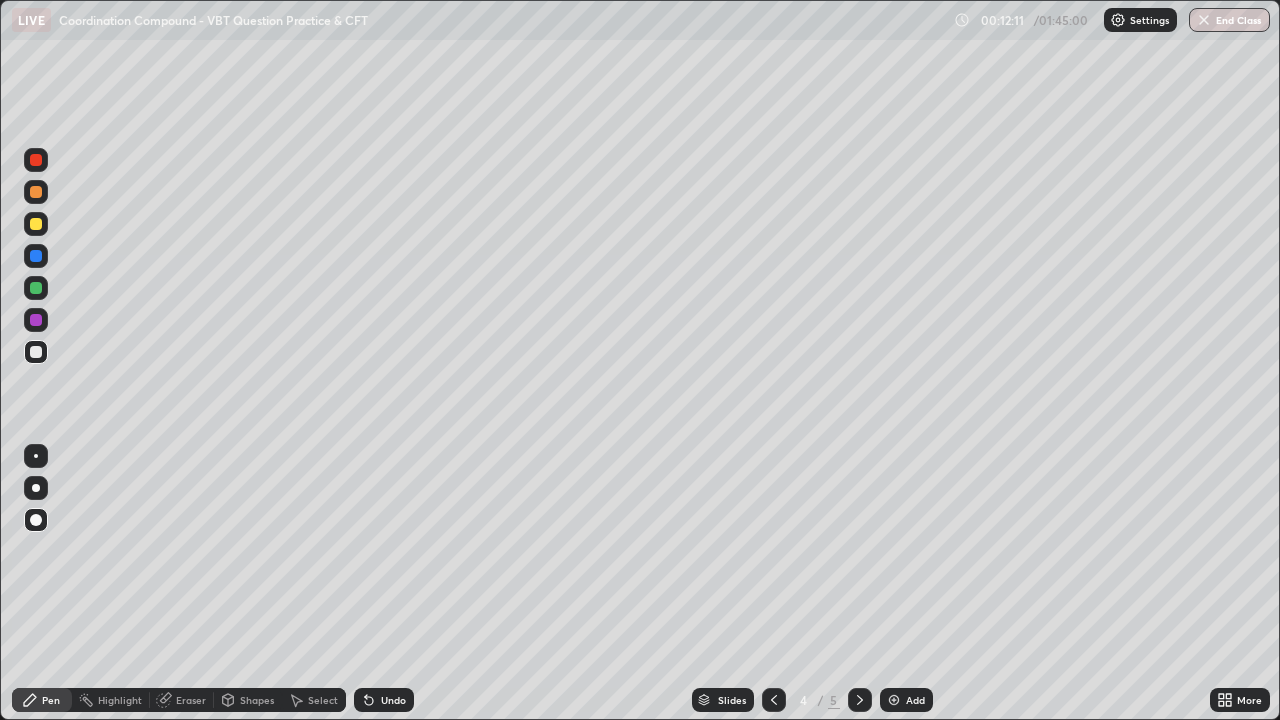 click on "Eraser" at bounding box center (182, 700) 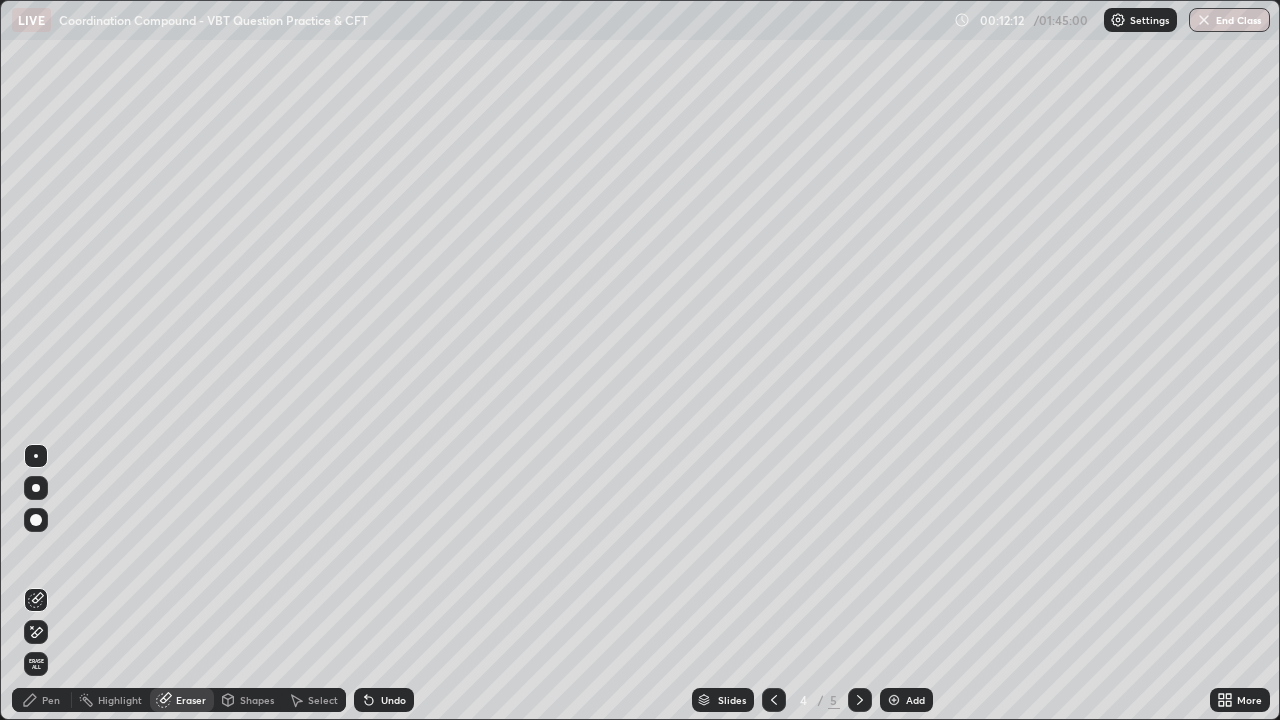 click on "Pen" at bounding box center [42, 700] 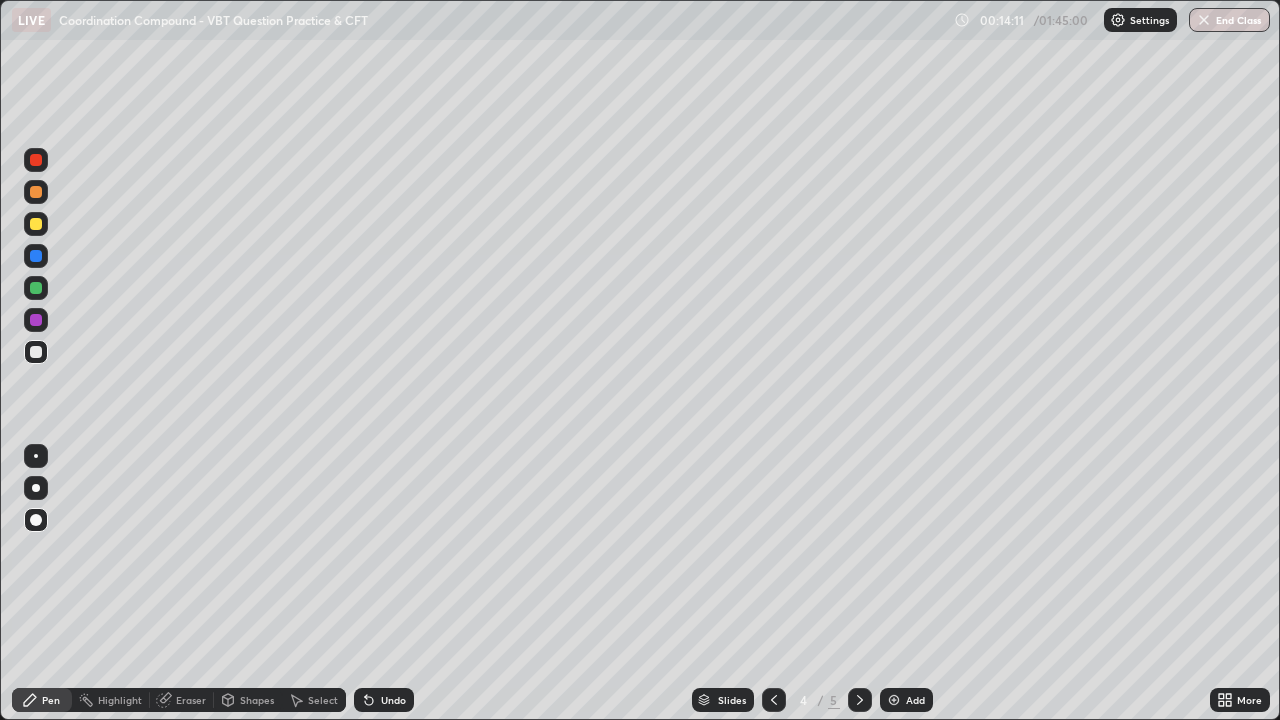 click at bounding box center (894, 700) 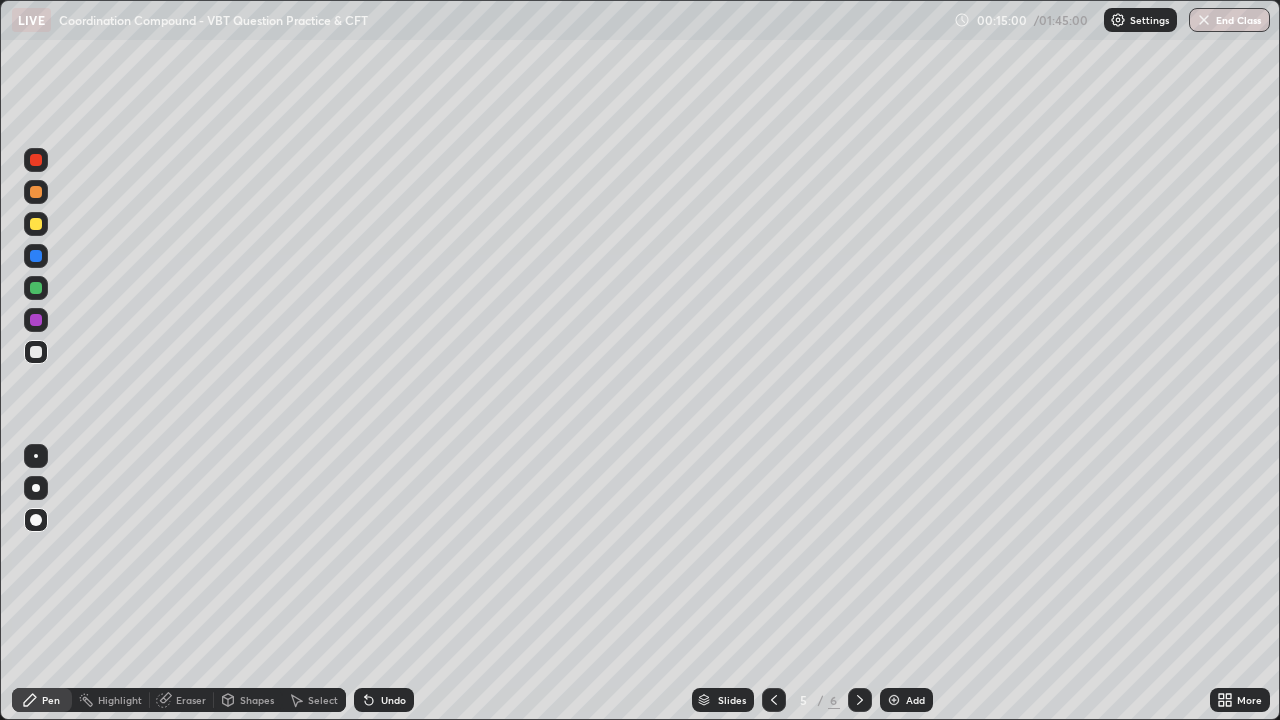 click on "Shapes" at bounding box center [257, 700] 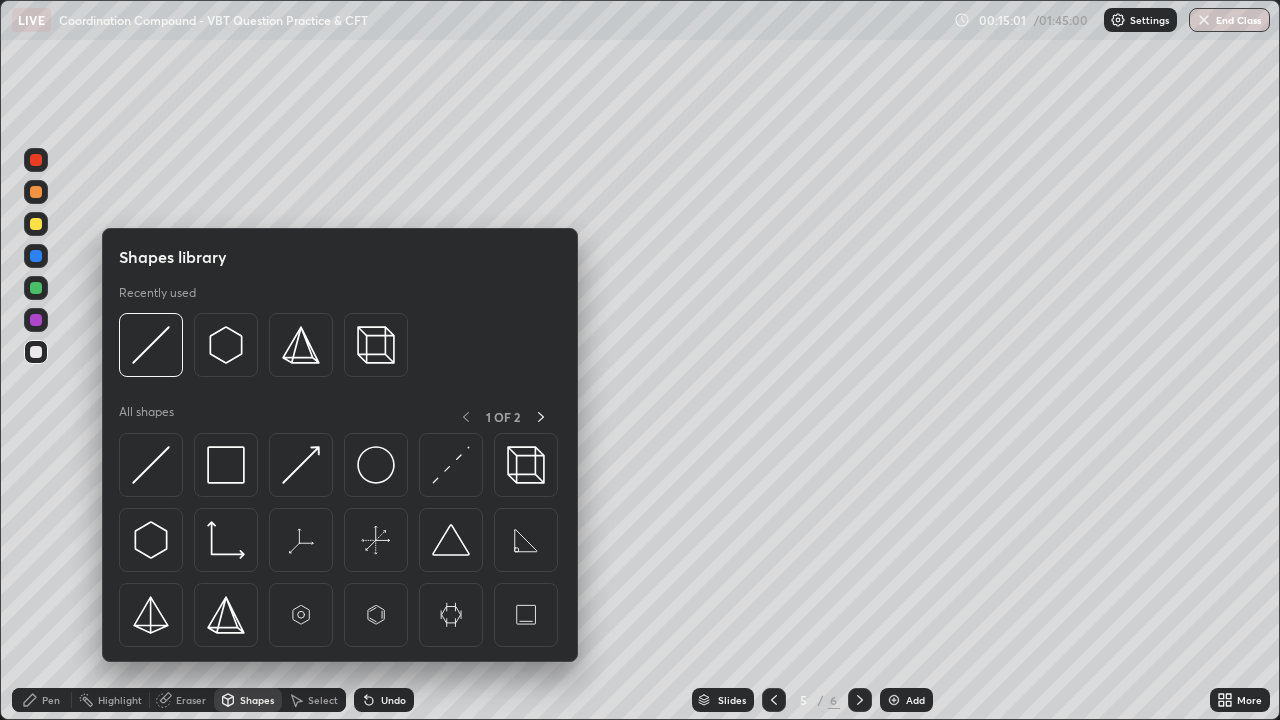 click on "Eraser" at bounding box center [191, 700] 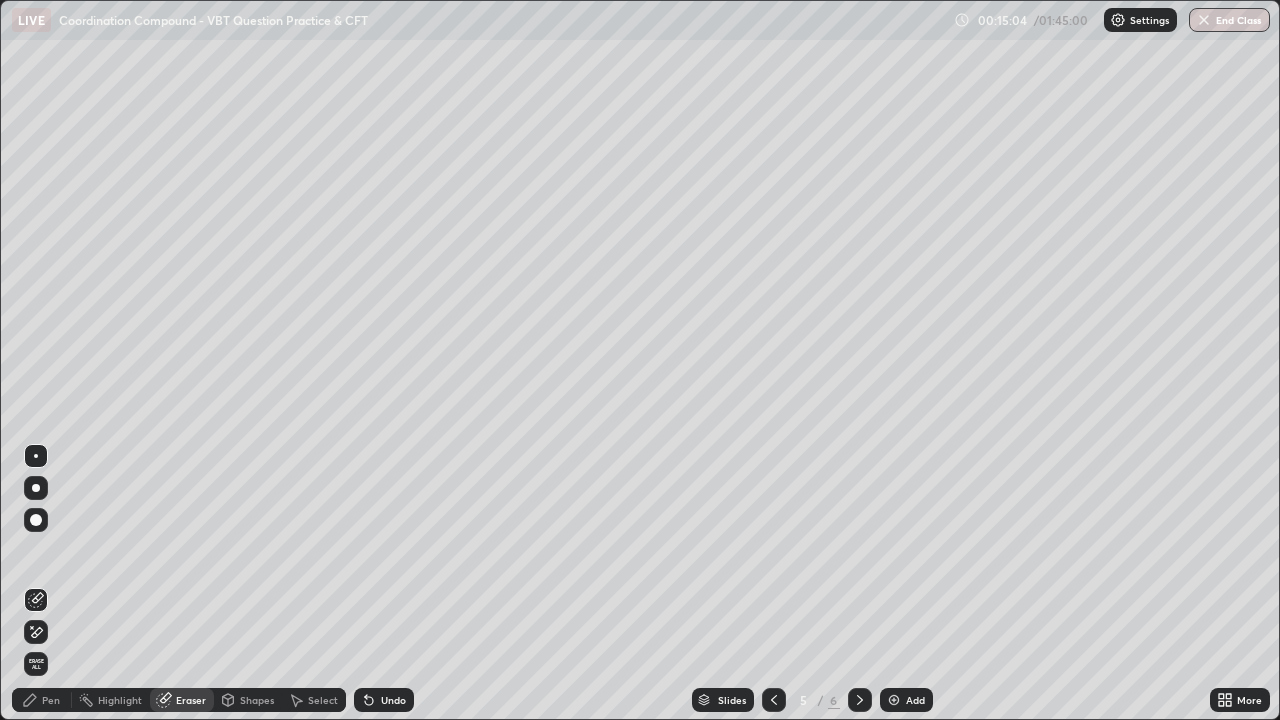 click on "Pen" at bounding box center [51, 700] 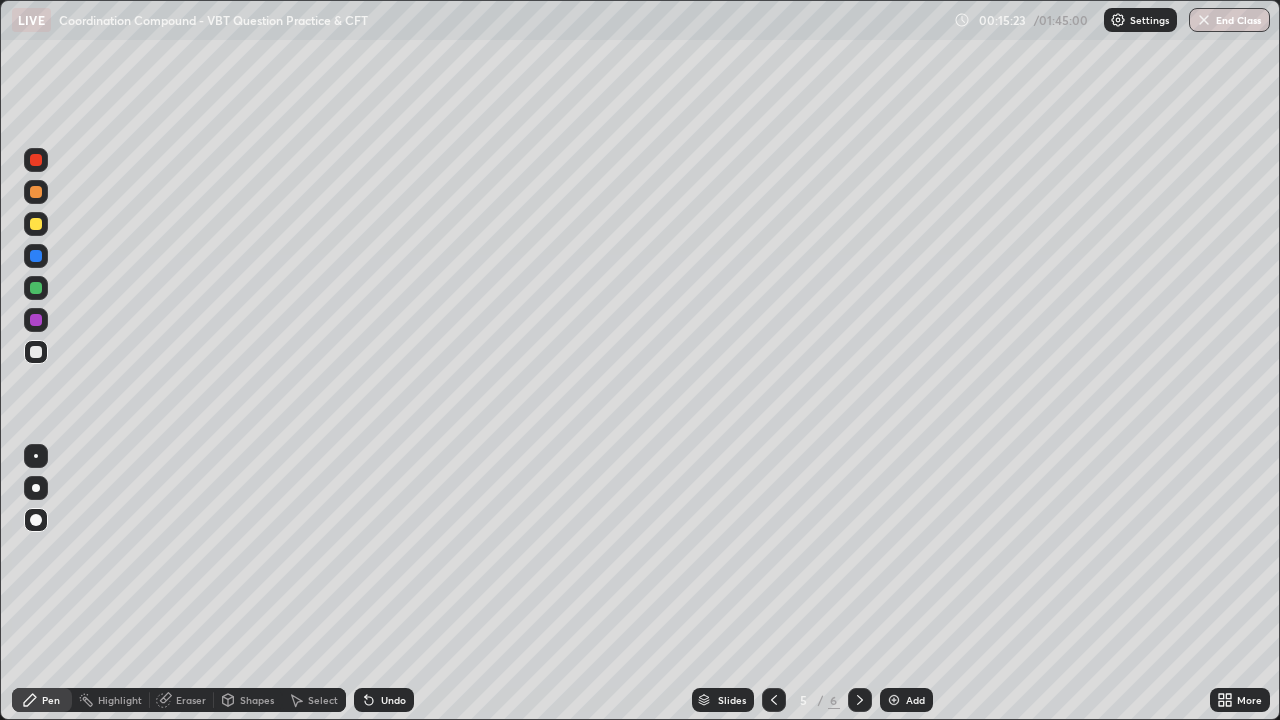 click on "Setting up your live class" at bounding box center (640, 360) 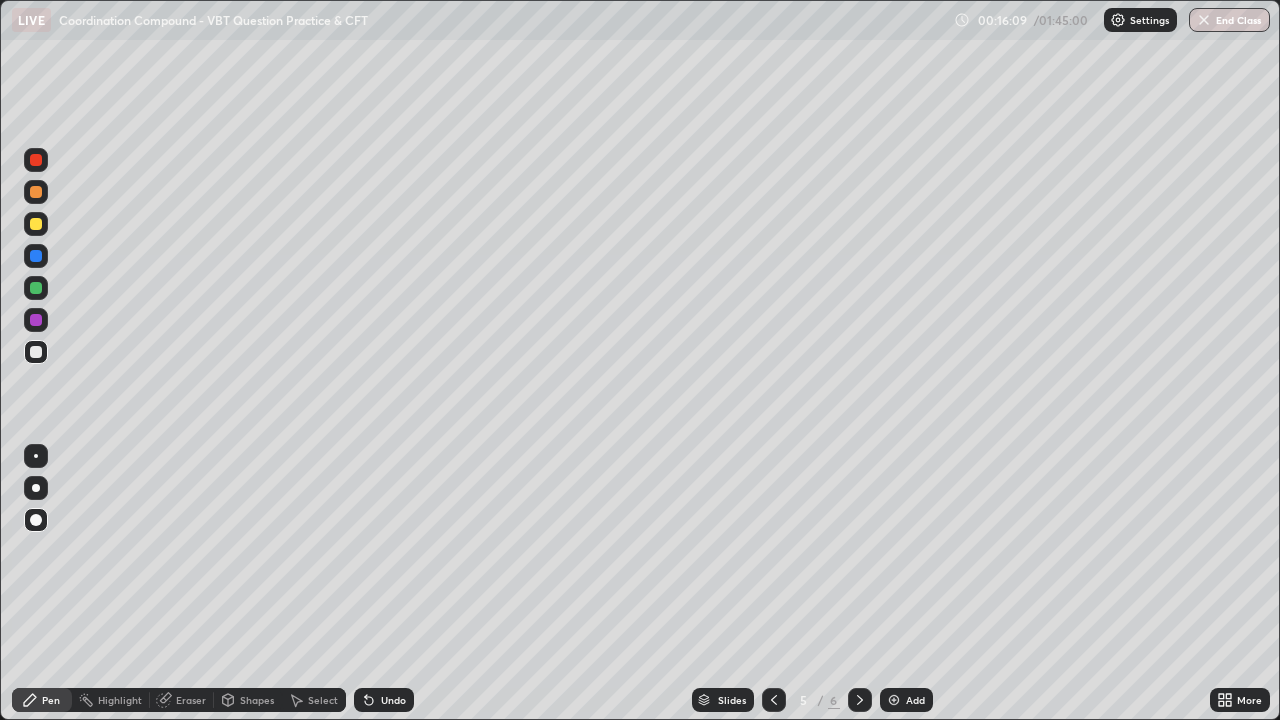 click on "Add" at bounding box center (906, 700) 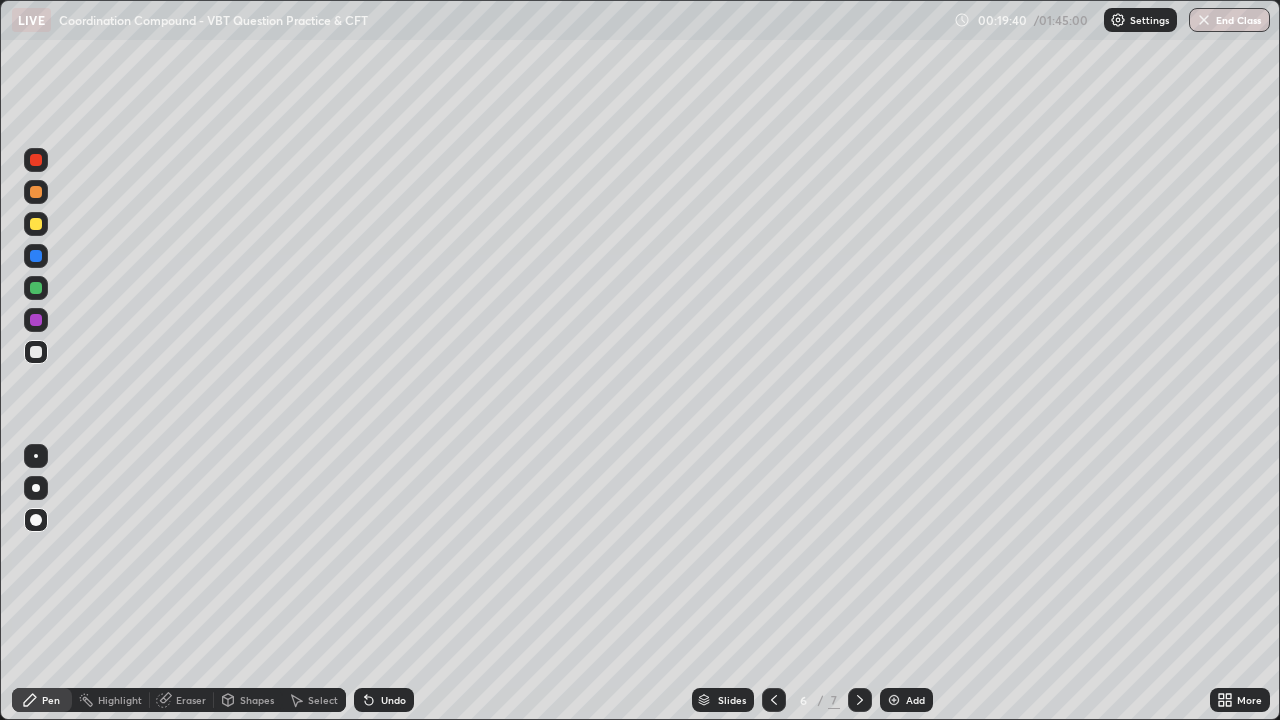 click 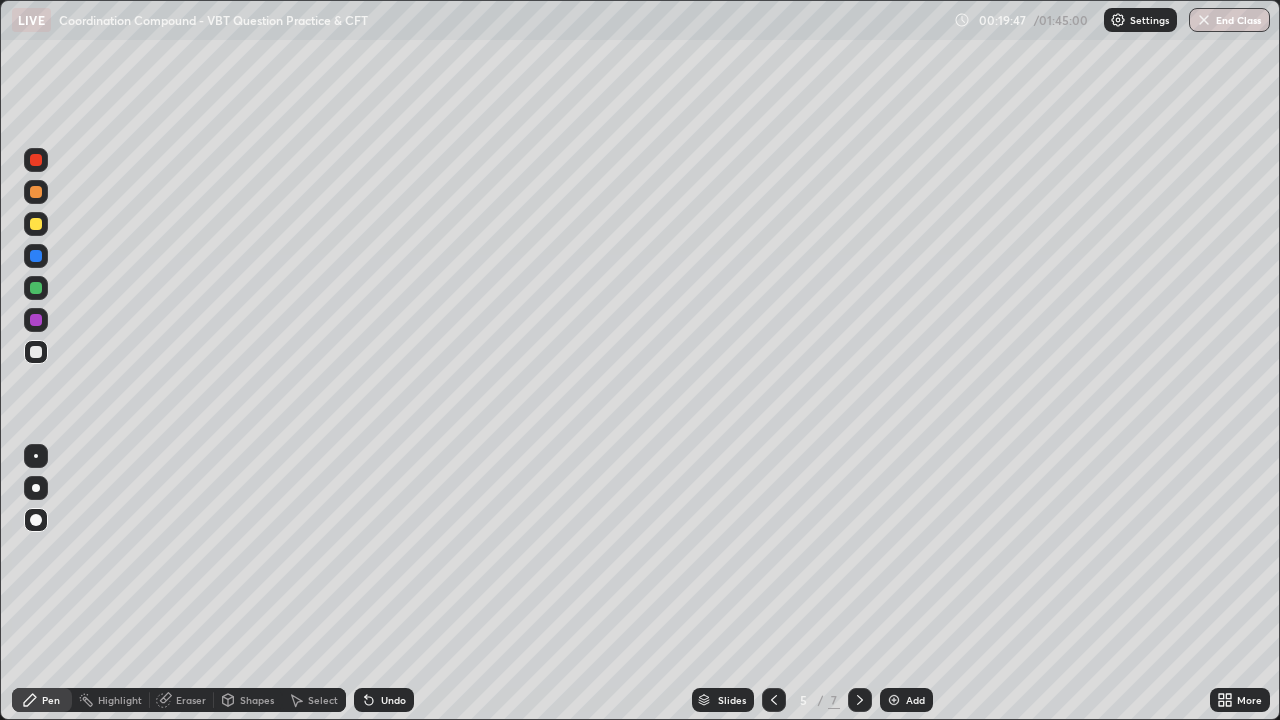 click 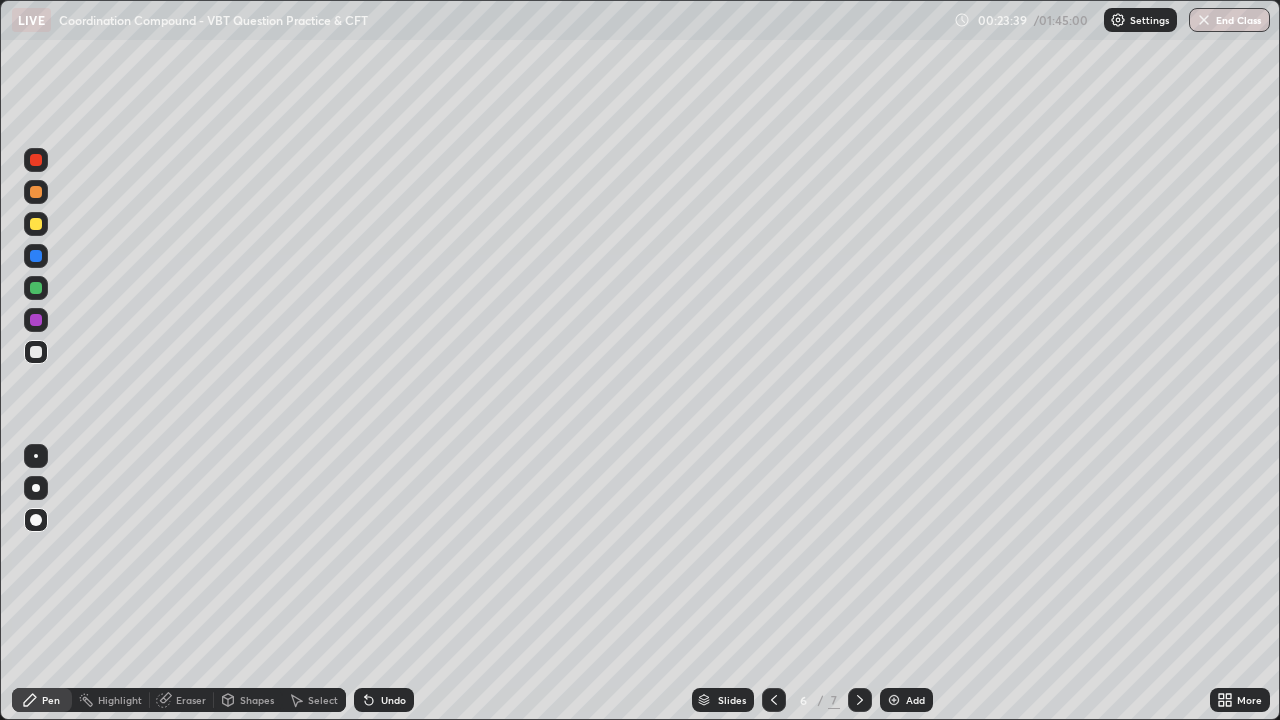 click on "Add" at bounding box center [906, 700] 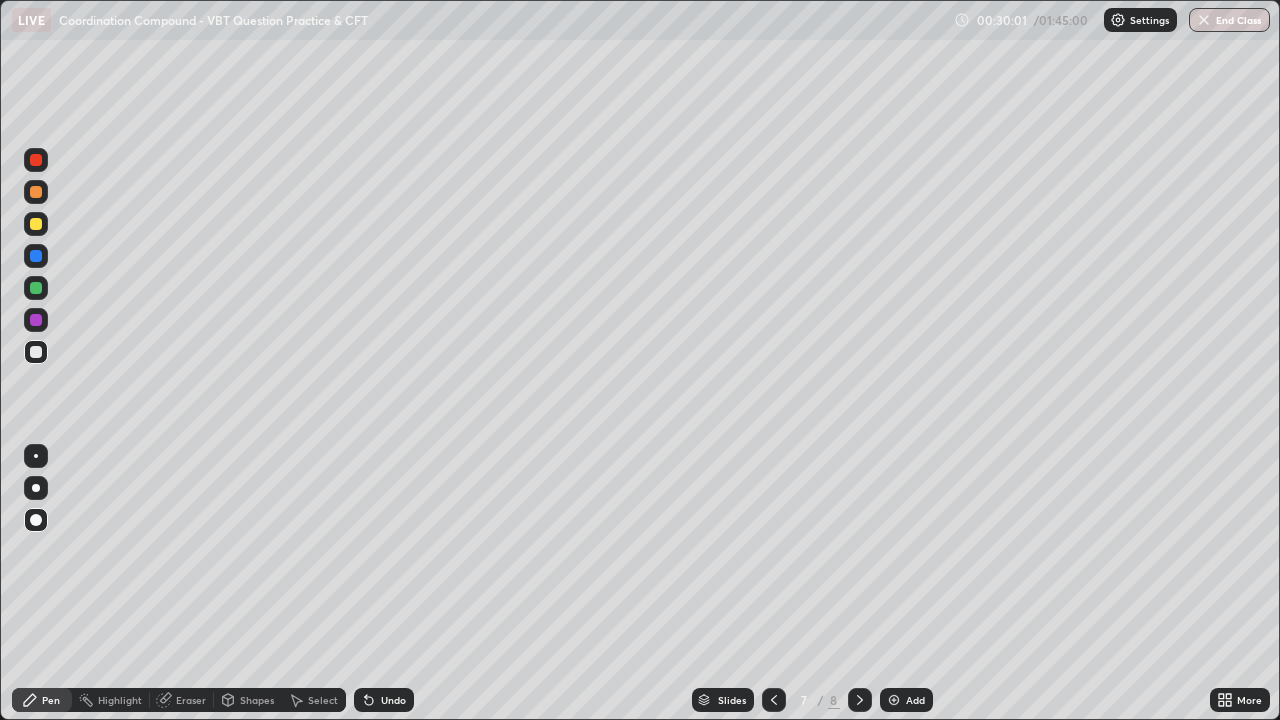 click 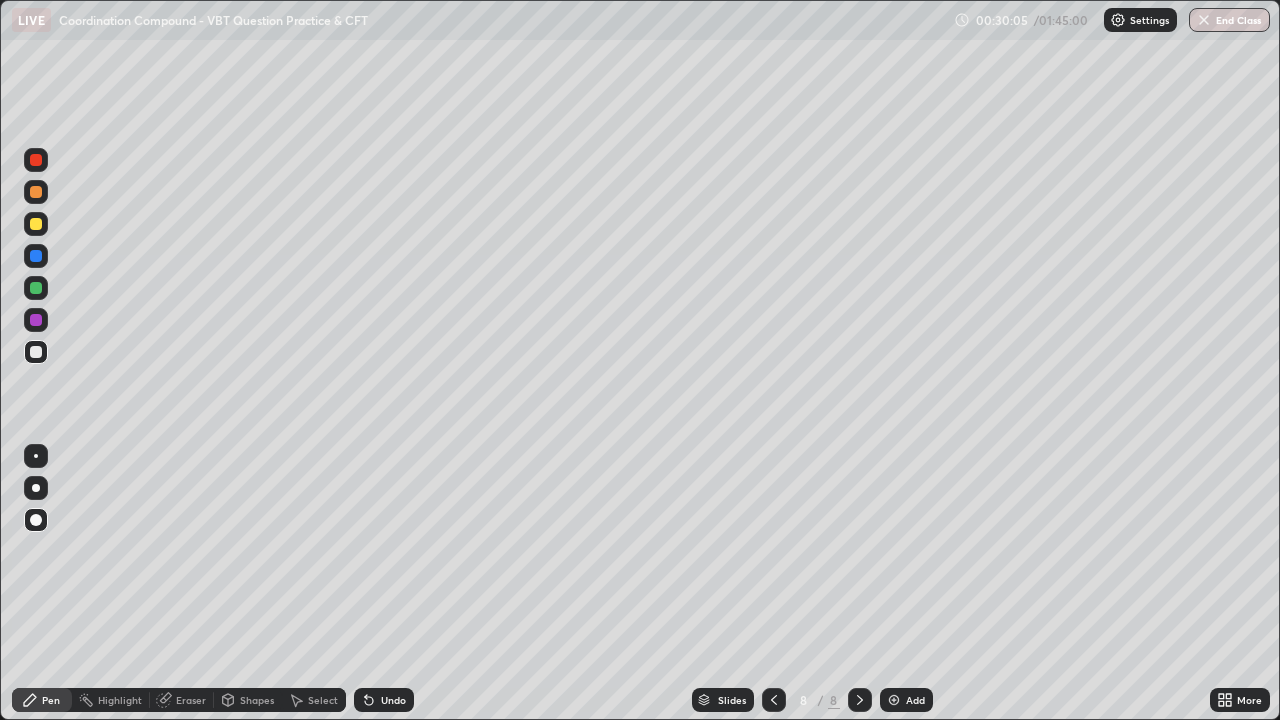 click at bounding box center (36, 224) 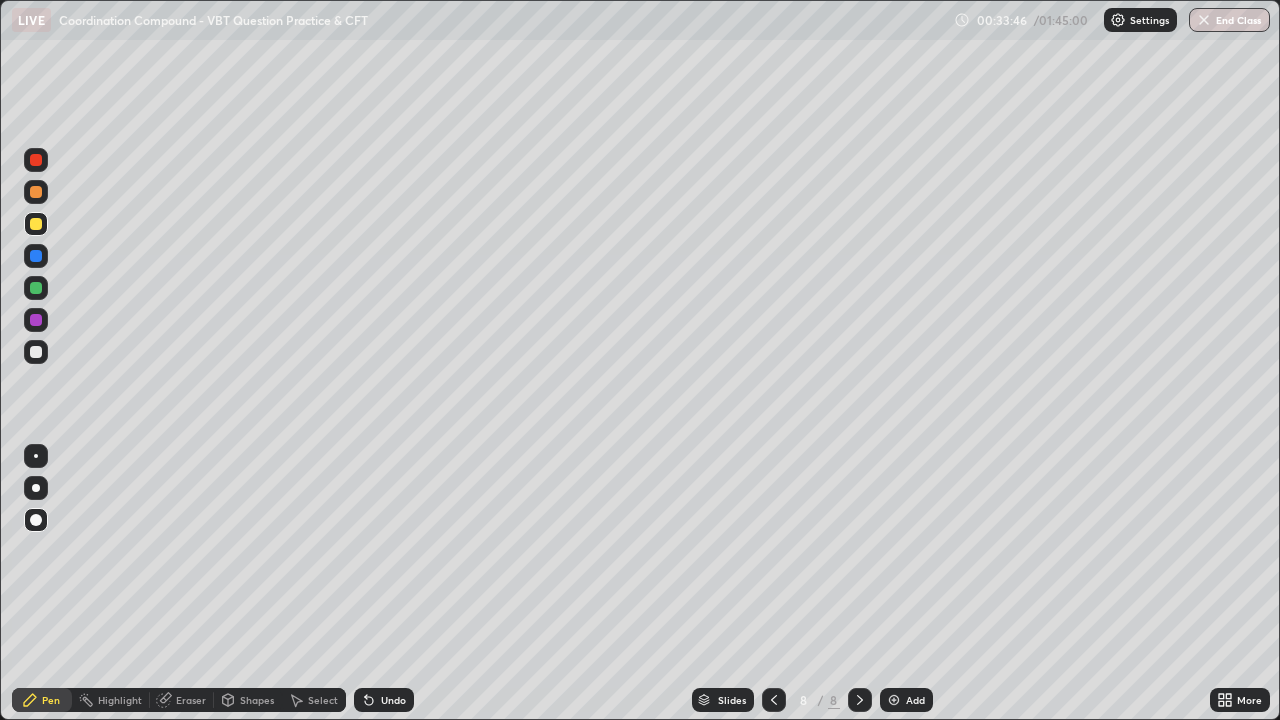 click at bounding box center [36, 288] 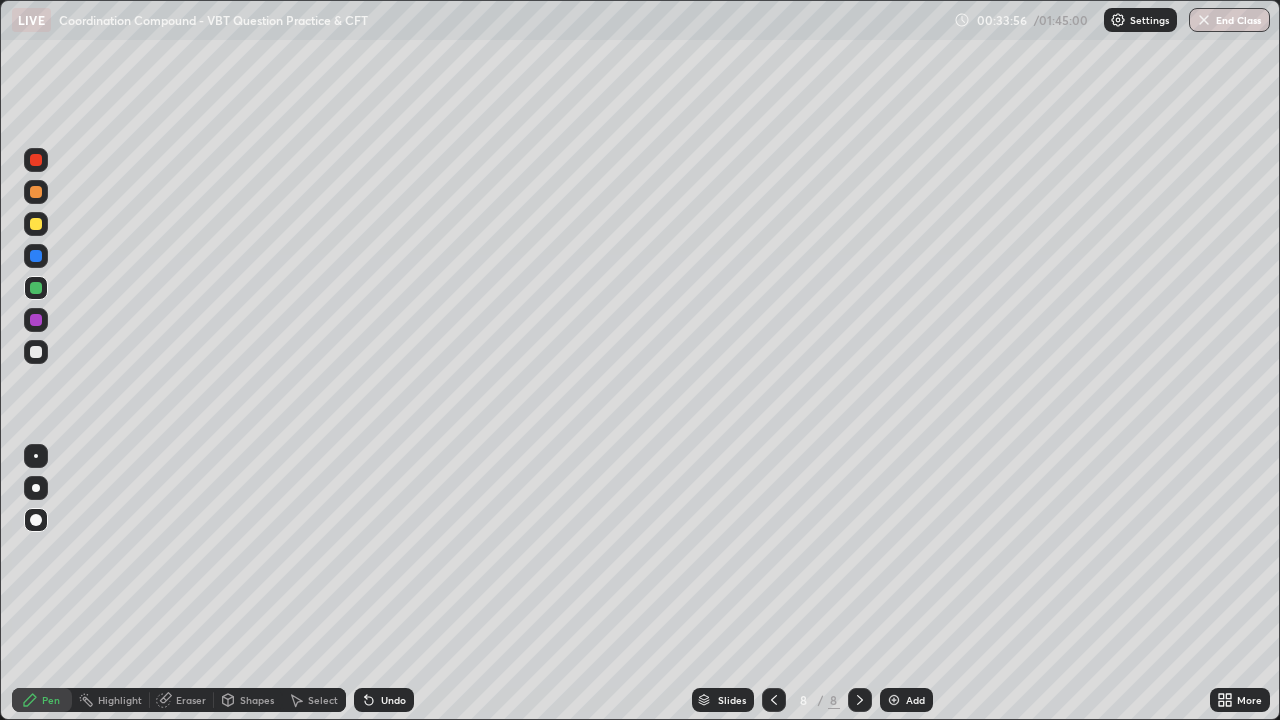 click on "Eraser" at bounding box center [191, 700] 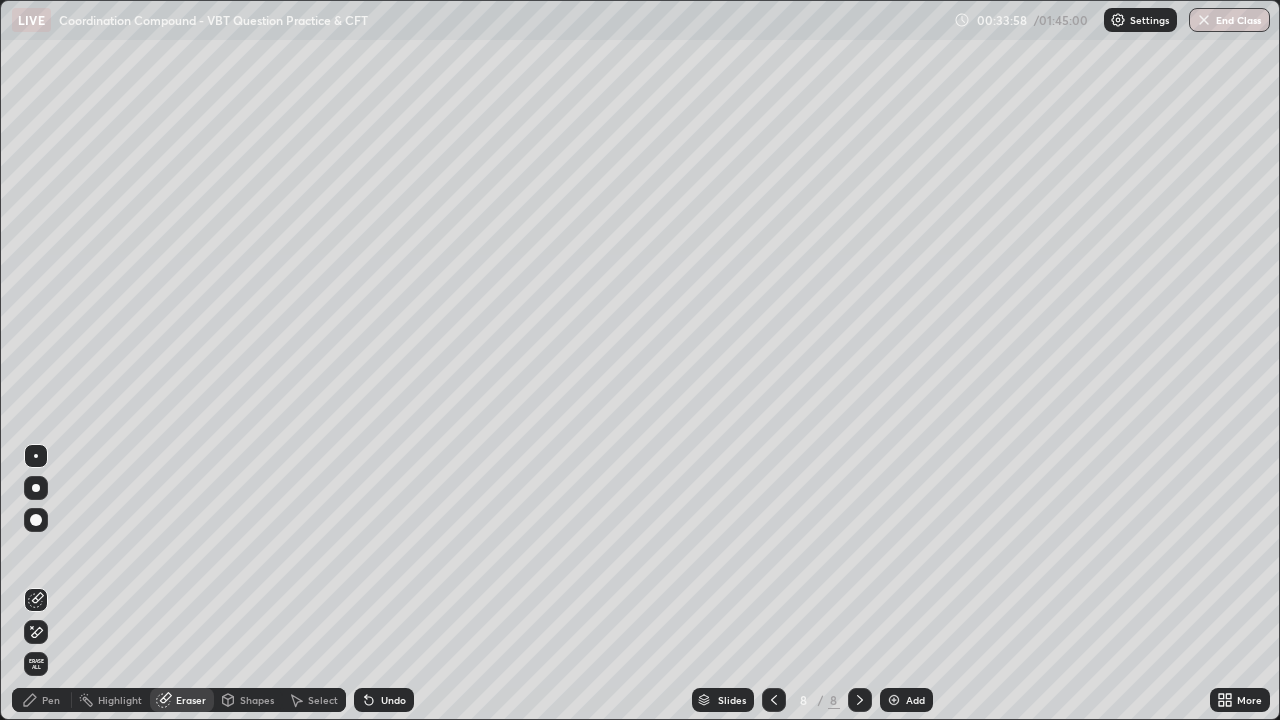 click on "Pen" at bounding box center [51, 700] 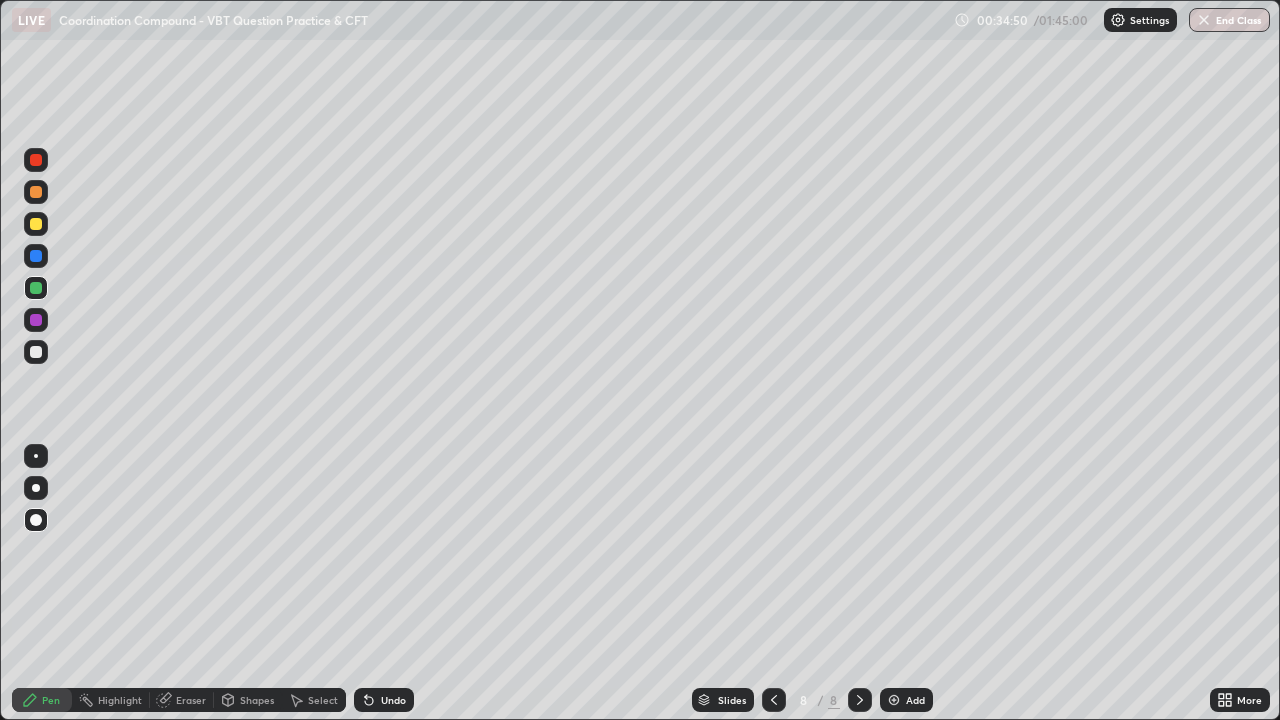 click on "Eraser" at bounding box center [182, 700] 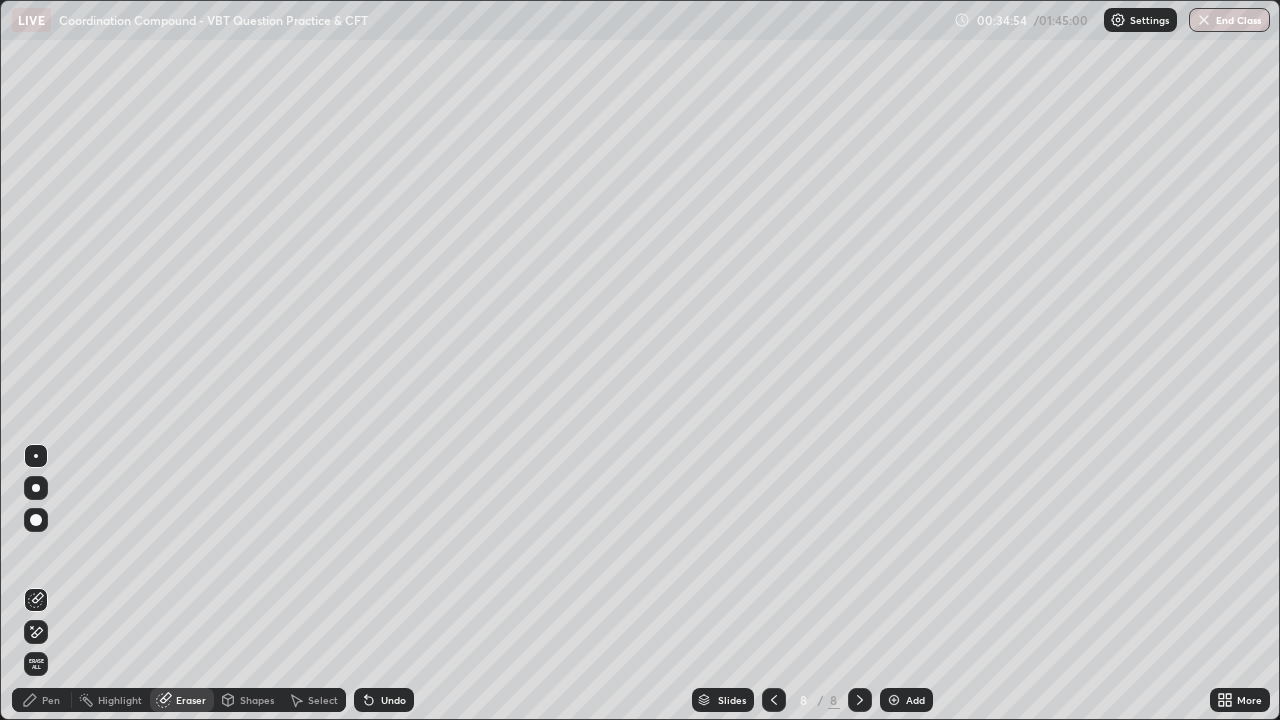 click on "Pen" at bounding box center (42, 700) 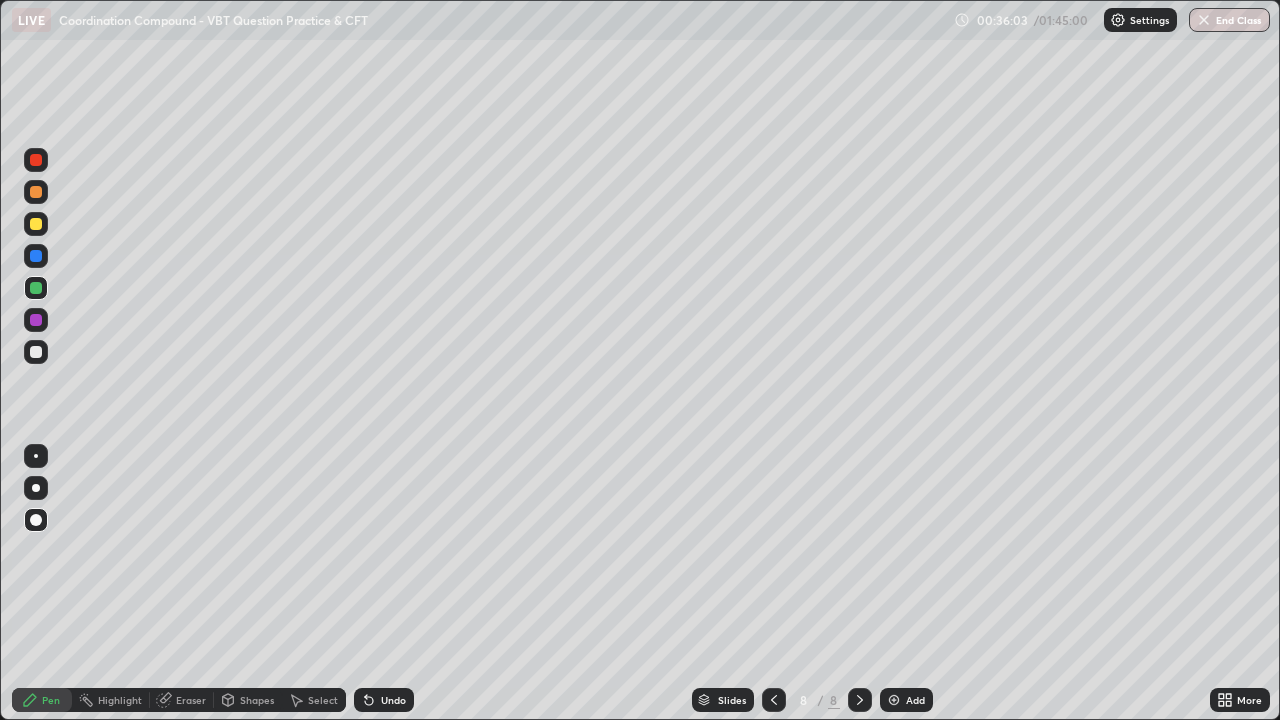 click on "Eraser" at bounding box center (191, 700) 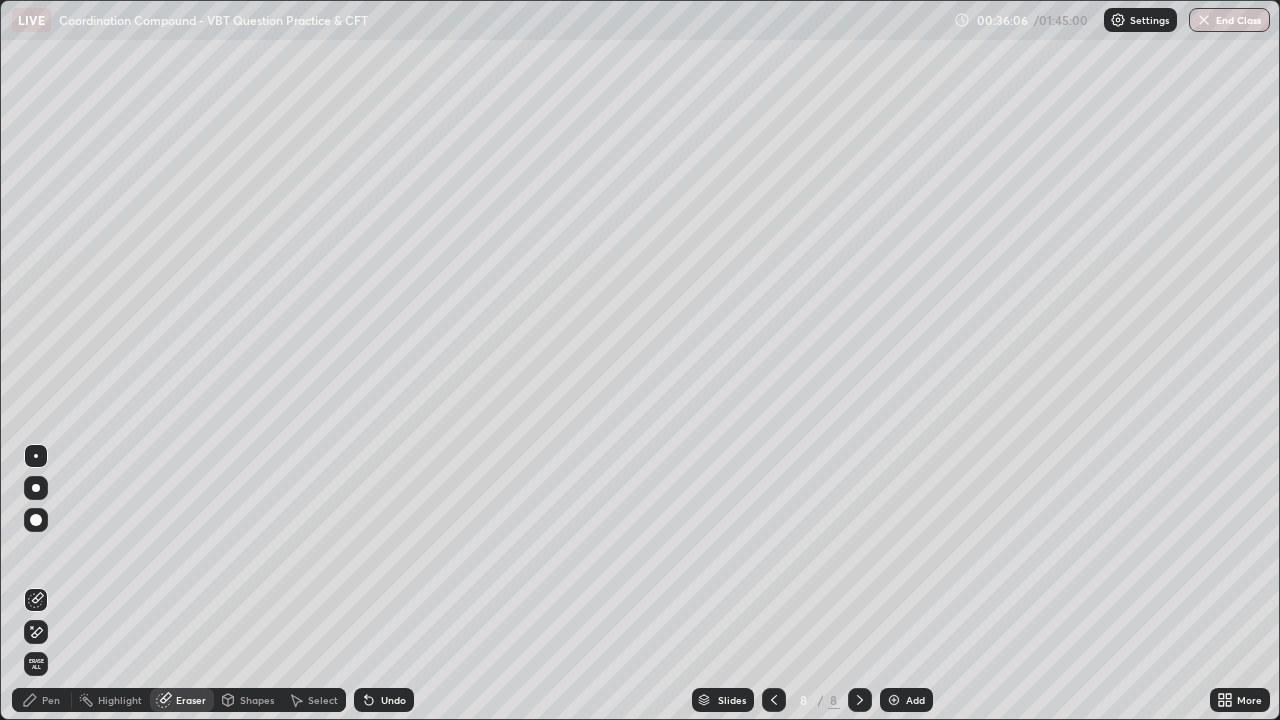 click on "Pen" at bounding box center [42, 700] 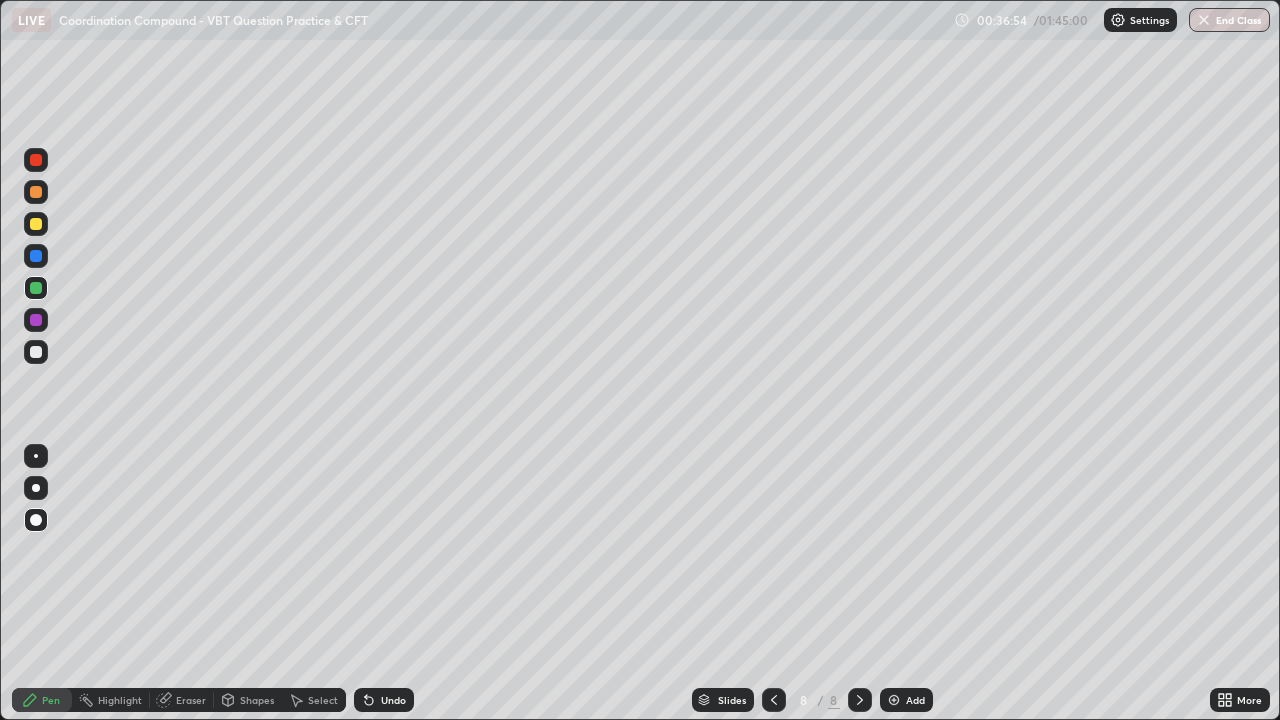 click at bounding box center (894, 700) 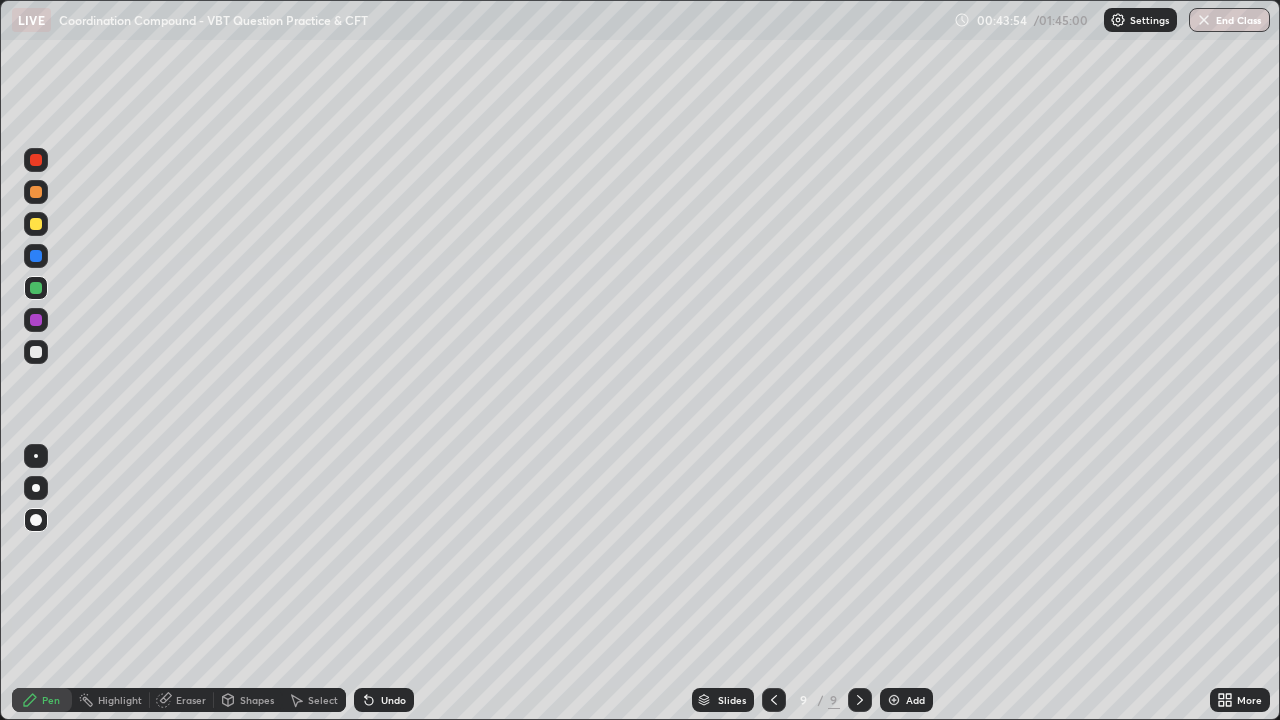 click on "Add" at bounding box center (915, 700) 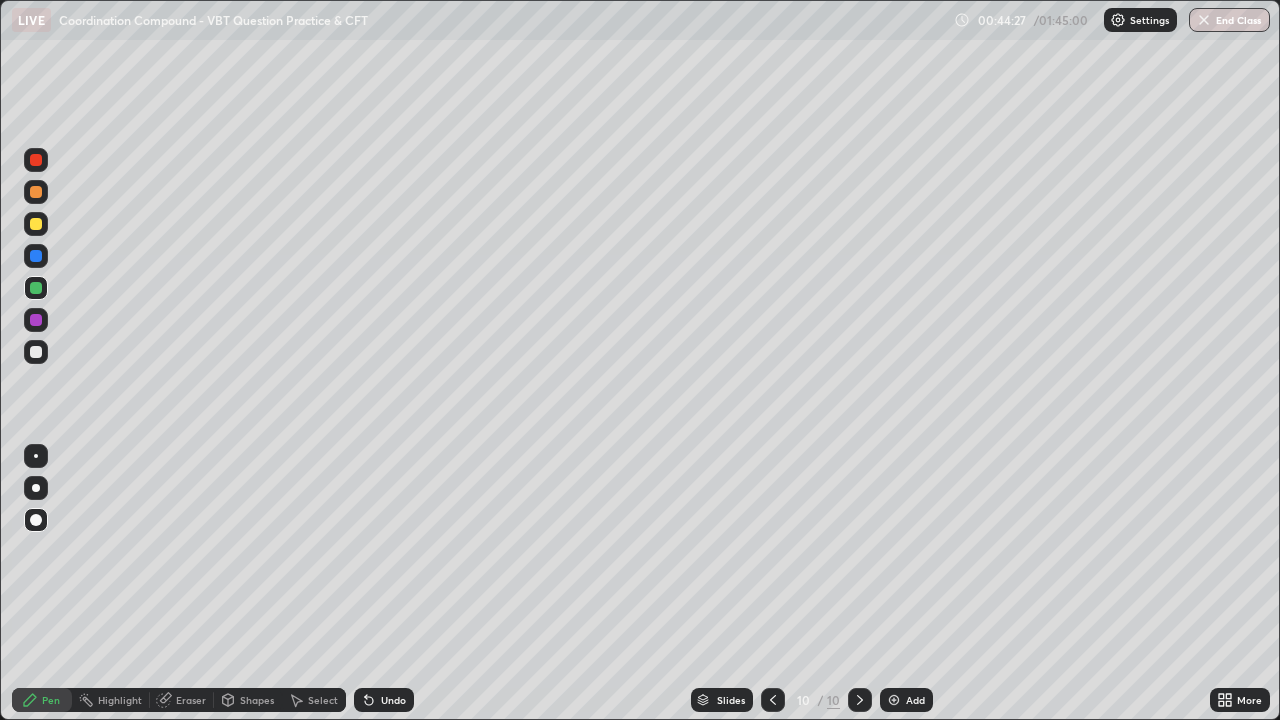 click on "Eraser" at bounding box center (191, 700) 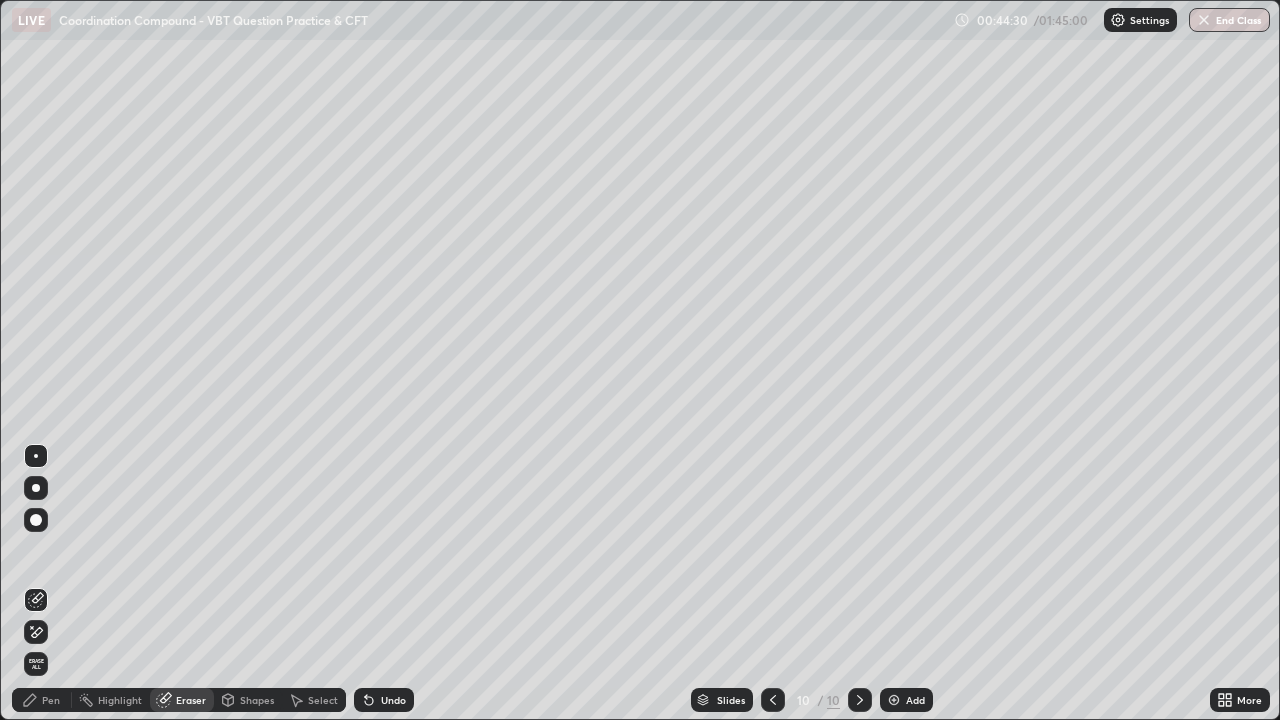 click on "Pen" at bounding box center [51, 700] 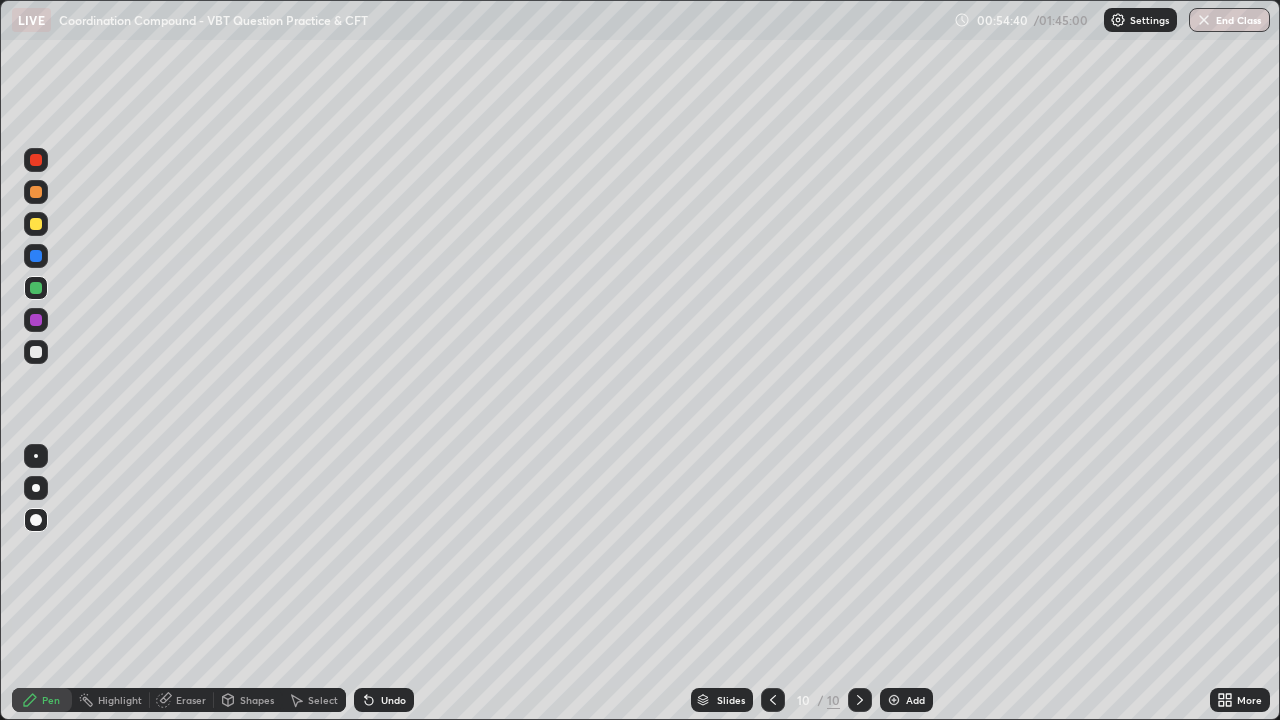click at bounding box center [894, 700] 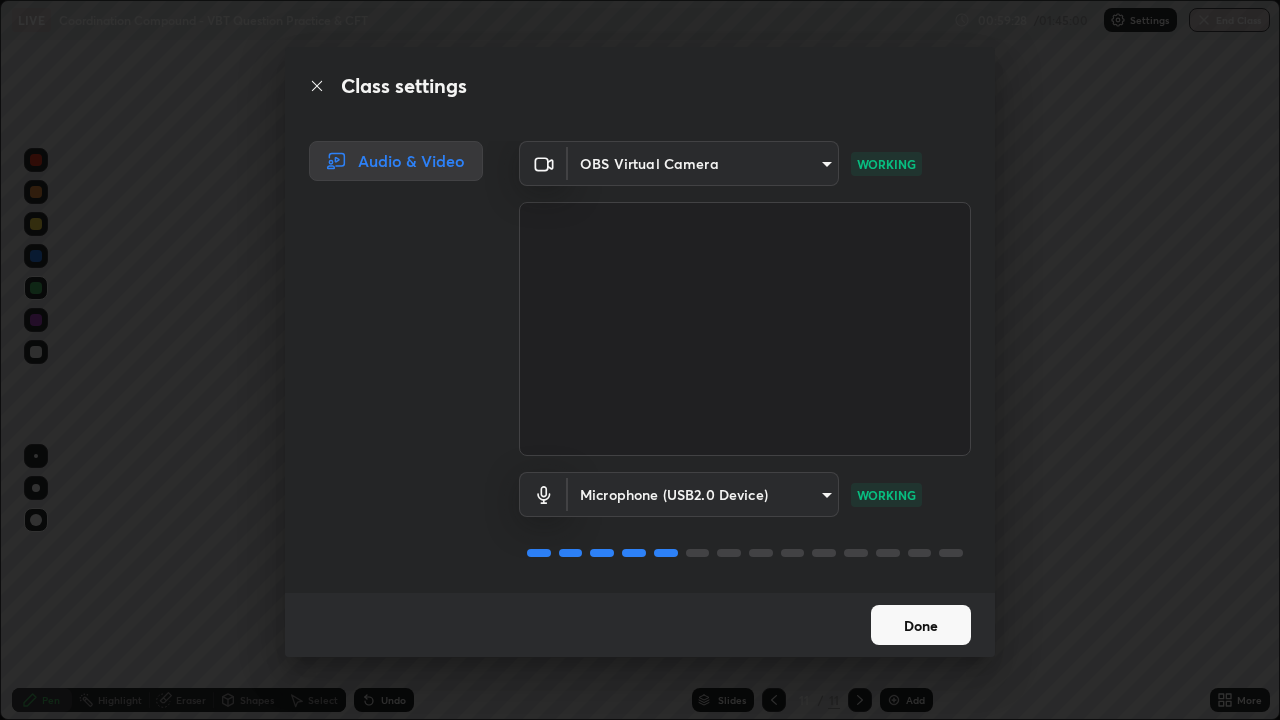click on "Done" at bounding box center [921, 625] 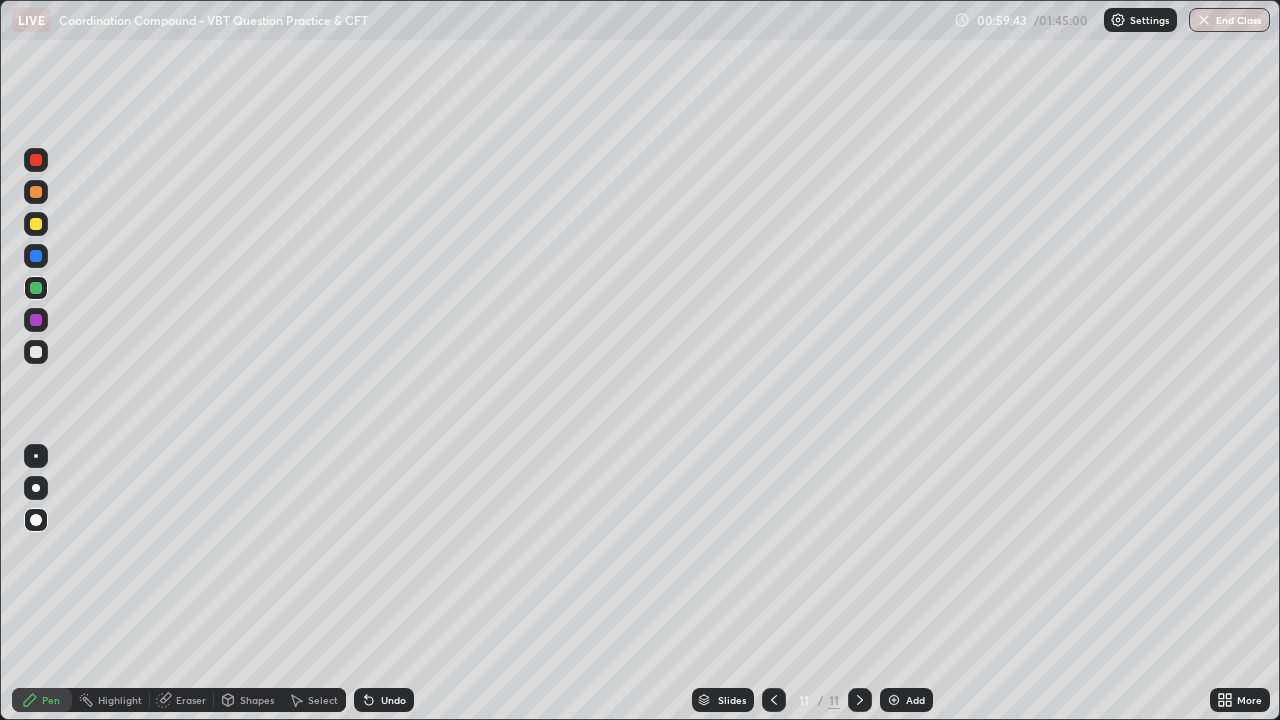 click on "Eraser" at bounding box center [191, 700] 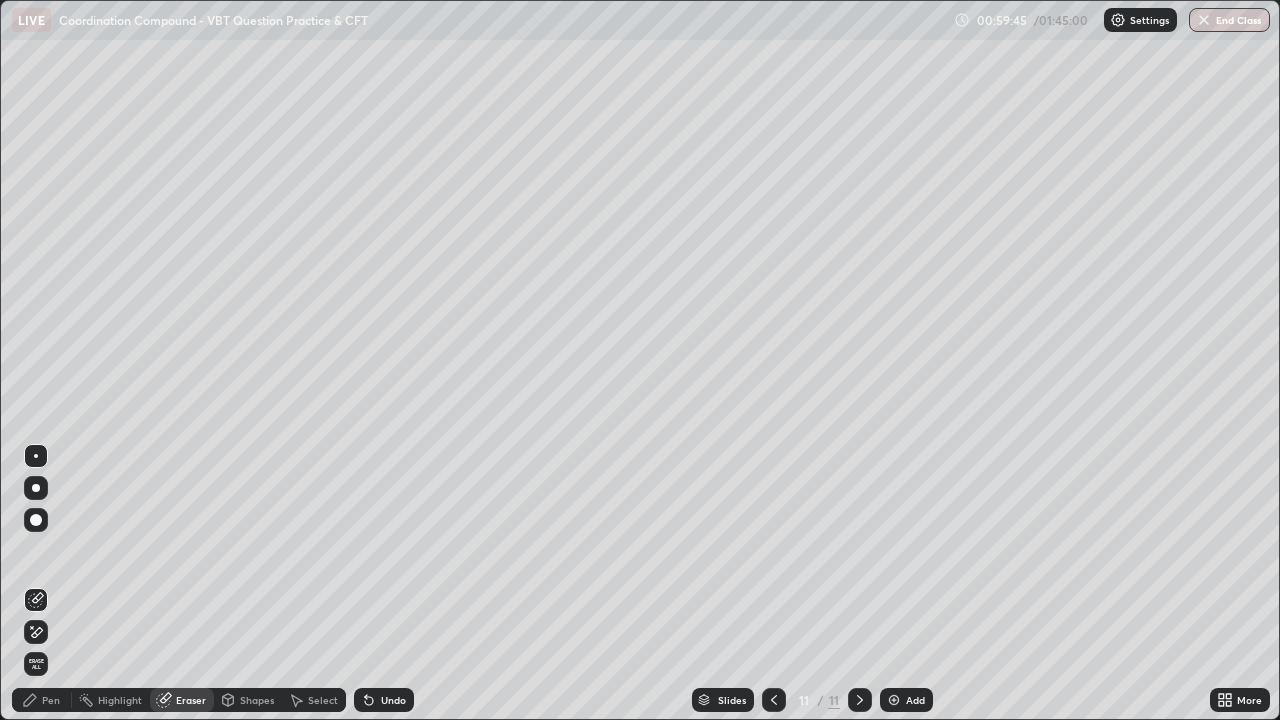 click on "Pen" at bounding box center (42, 700) 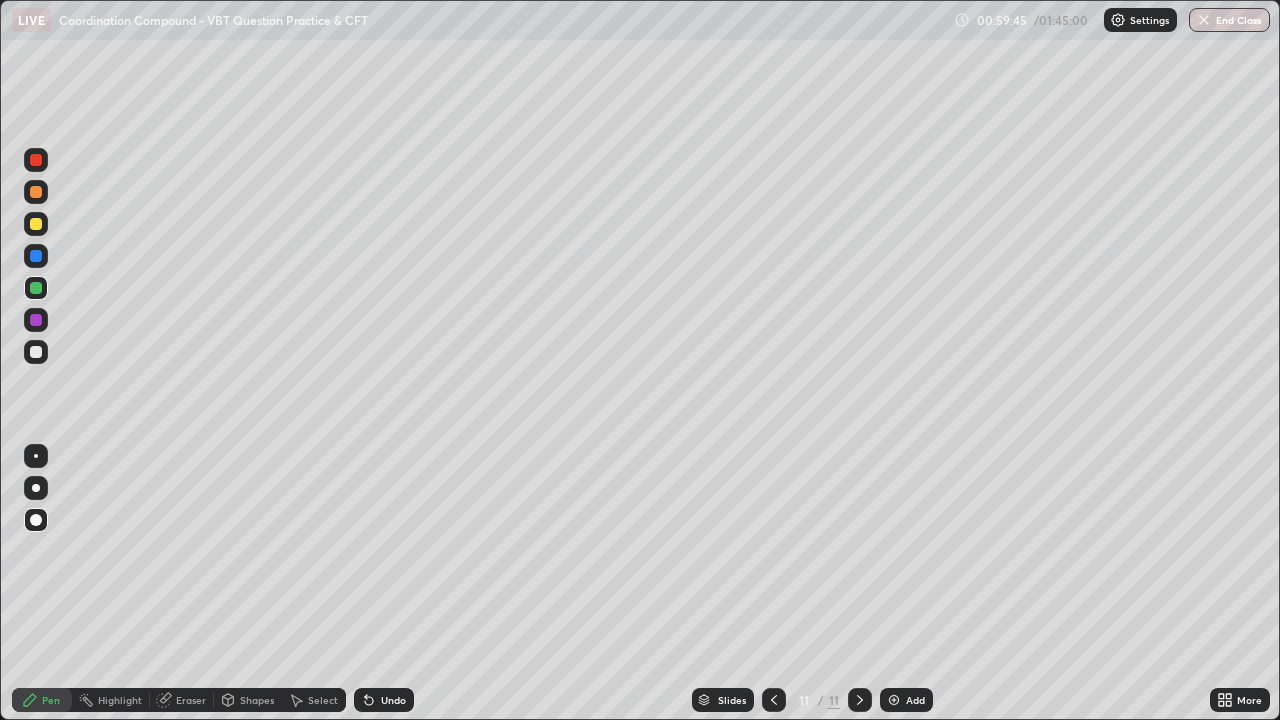 click on "Pen" at bounding box center (51, 700) 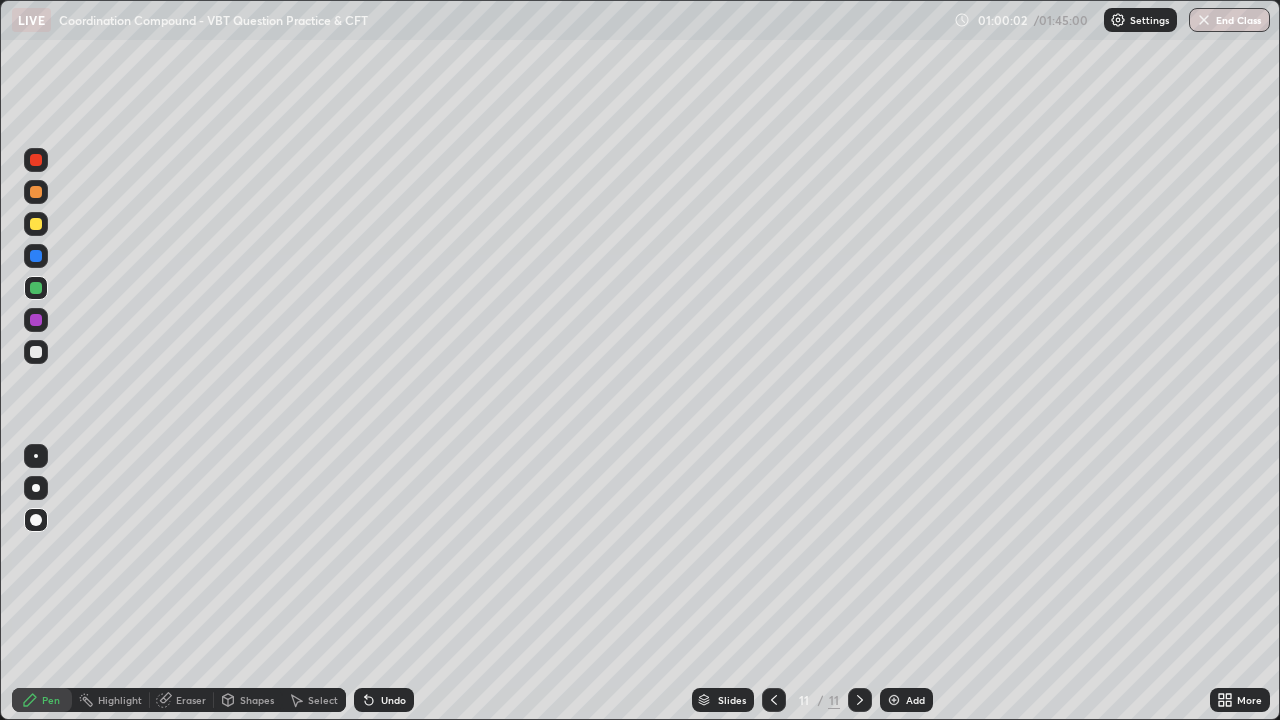 click at bounding box center [36, 352] 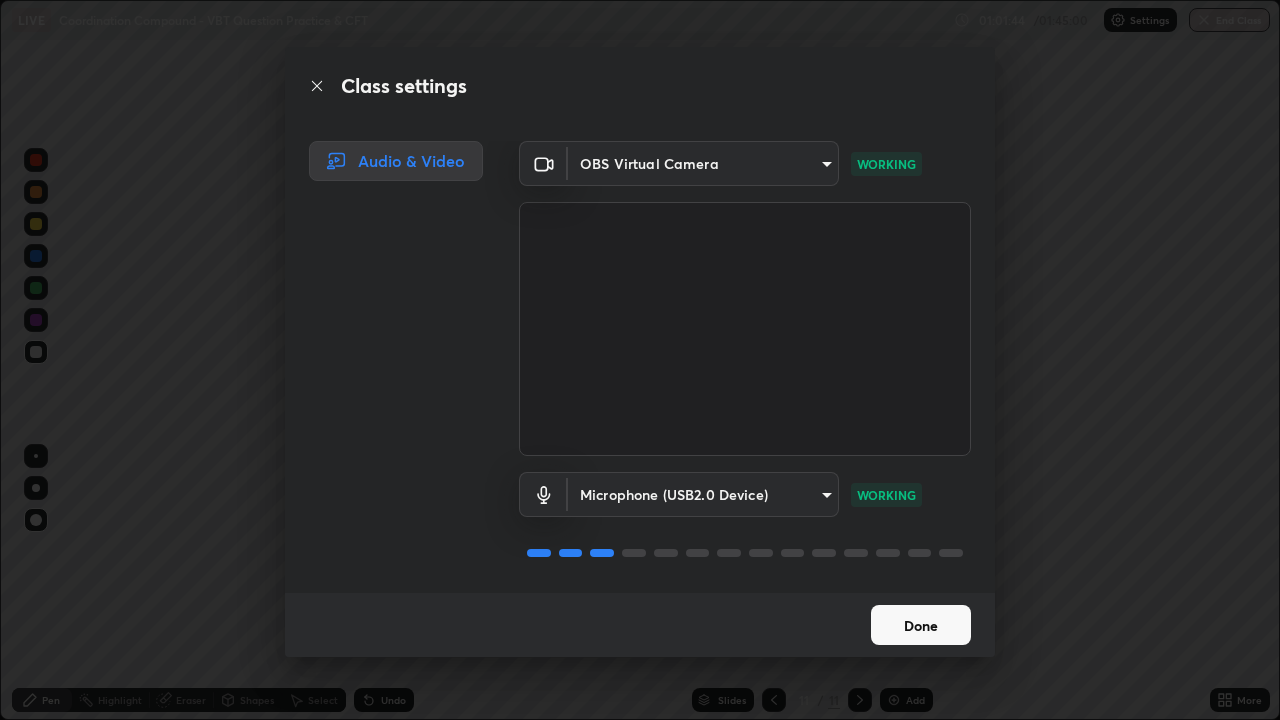 click on "Done" at bounding box center (921, 625) 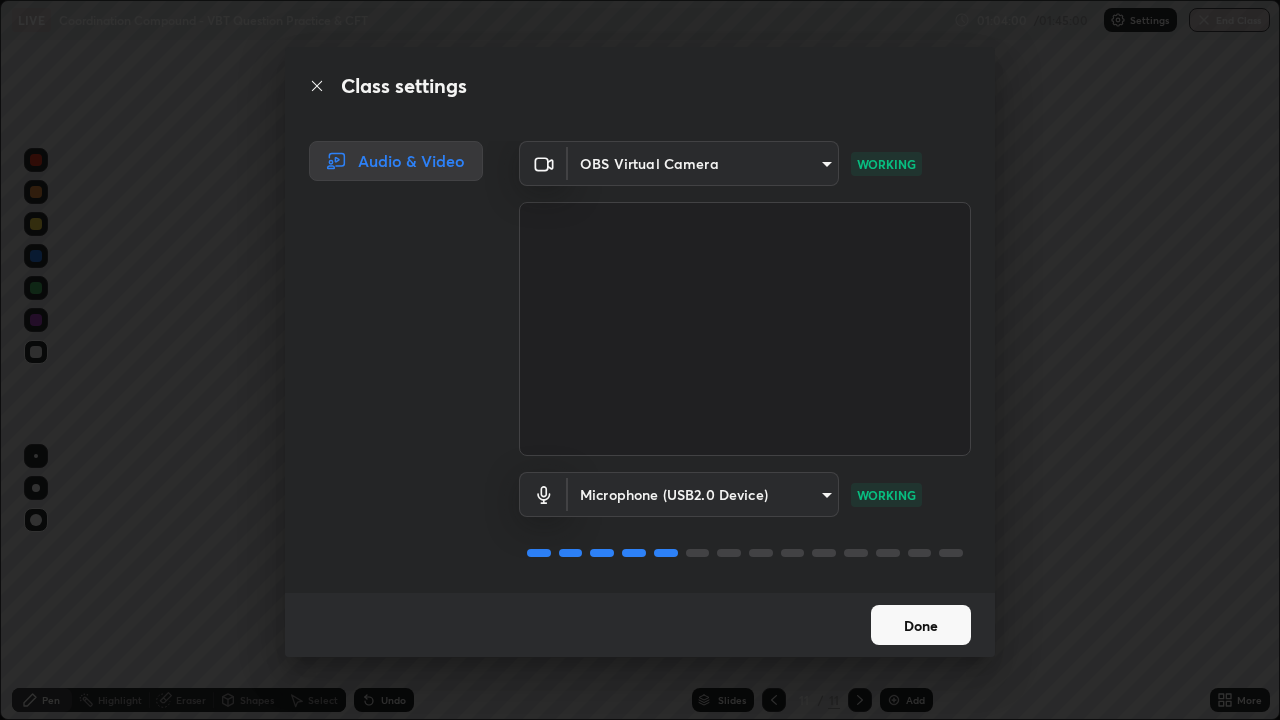 click on "Done" at bounding box center (921, 625) 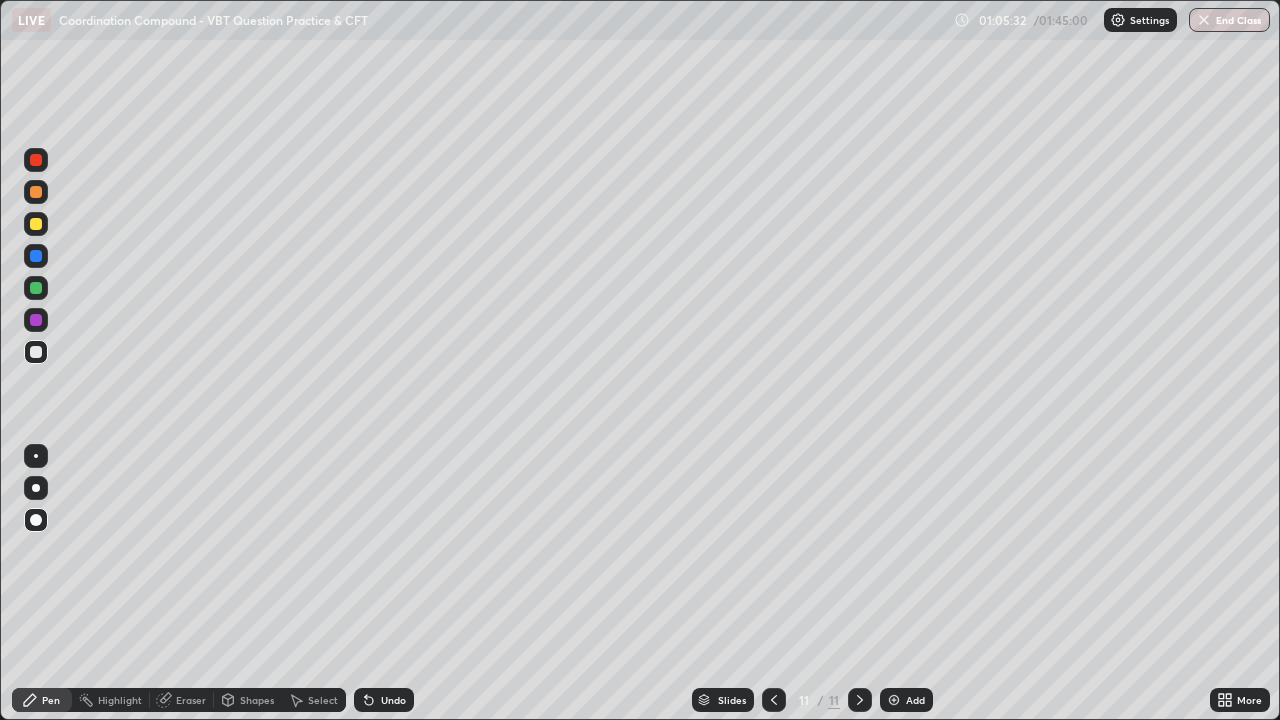 click at bounding box center (36, 288) 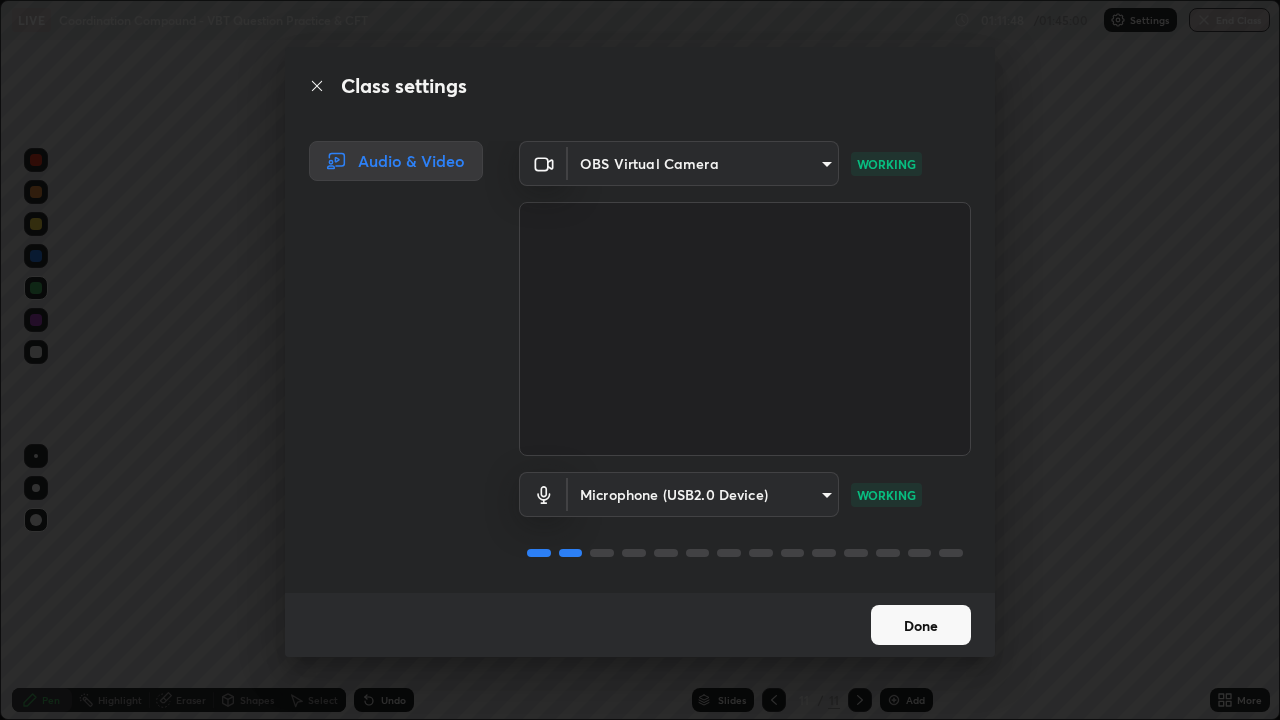 click on "Done" at bounding box center (921, 625) 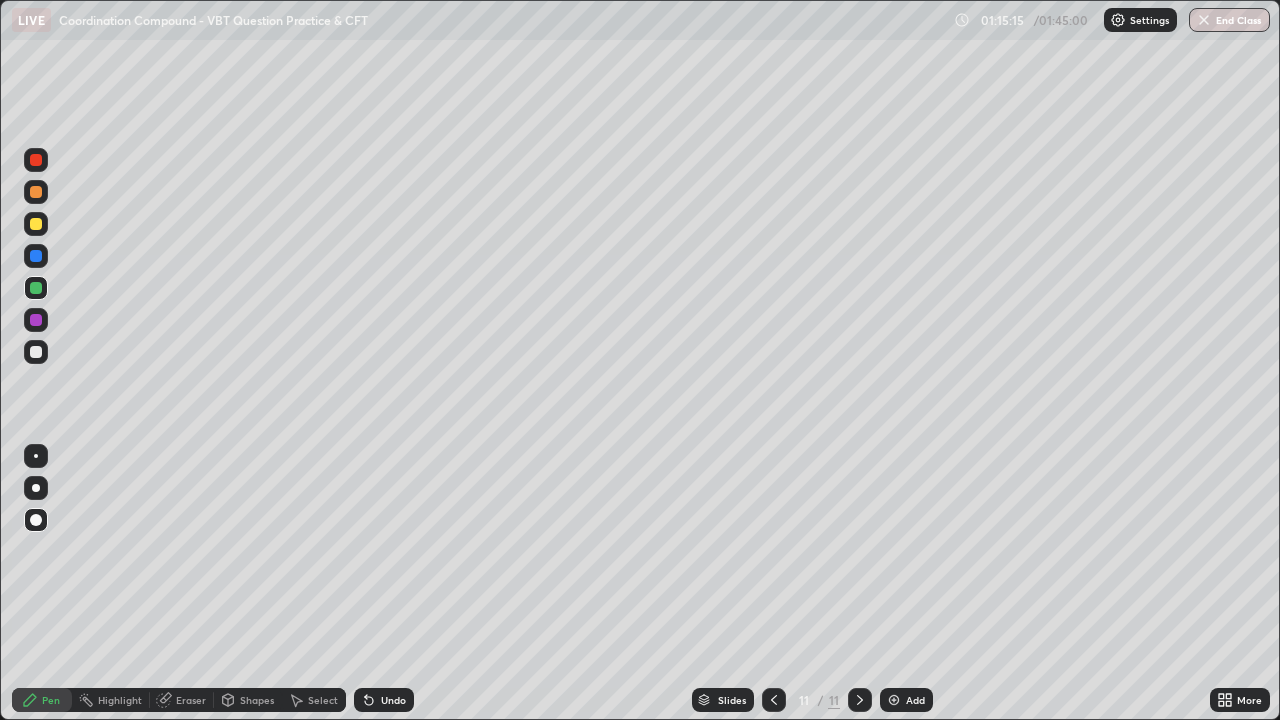click on "Add" at bounding box center (906, 700) 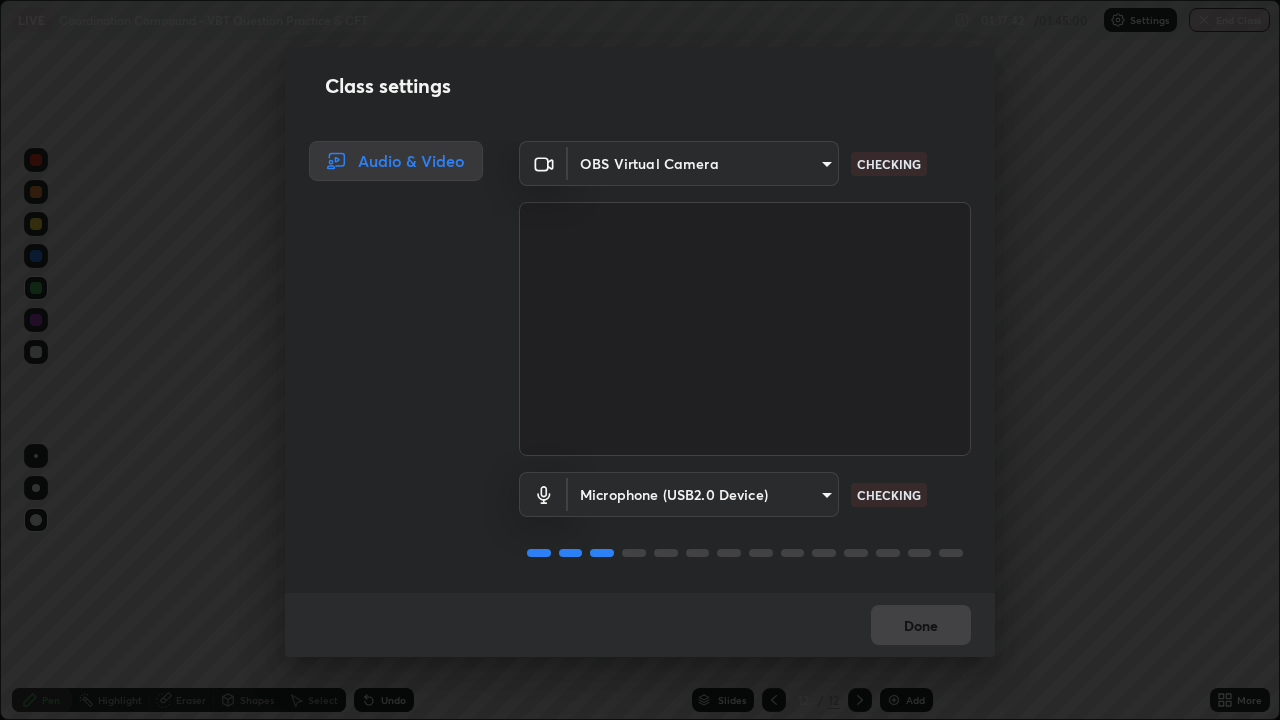 click on "Class settings Audio & Video OBS Virtual Camera [HASH] CHECKING Microphone (USB2.0 Device) [HASH] CHECKING Done" at bounding box center [640, 360] 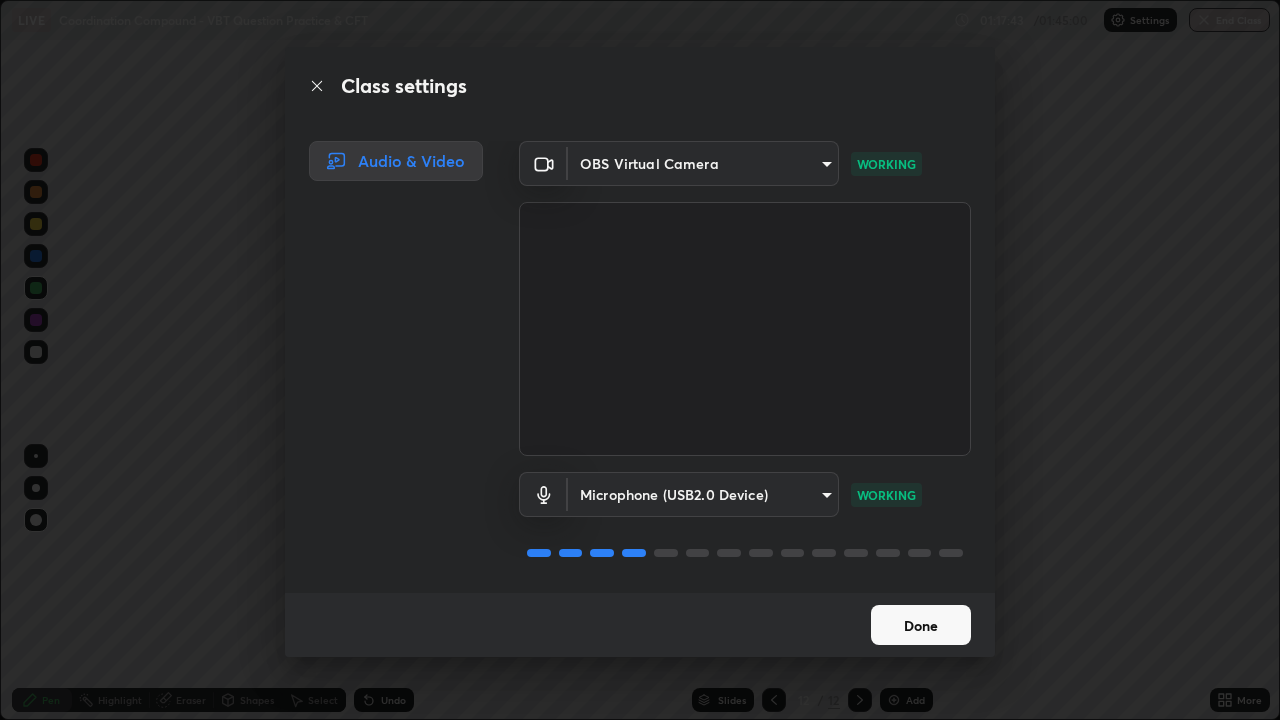 click on "Done" at bounding box center [921, 625] 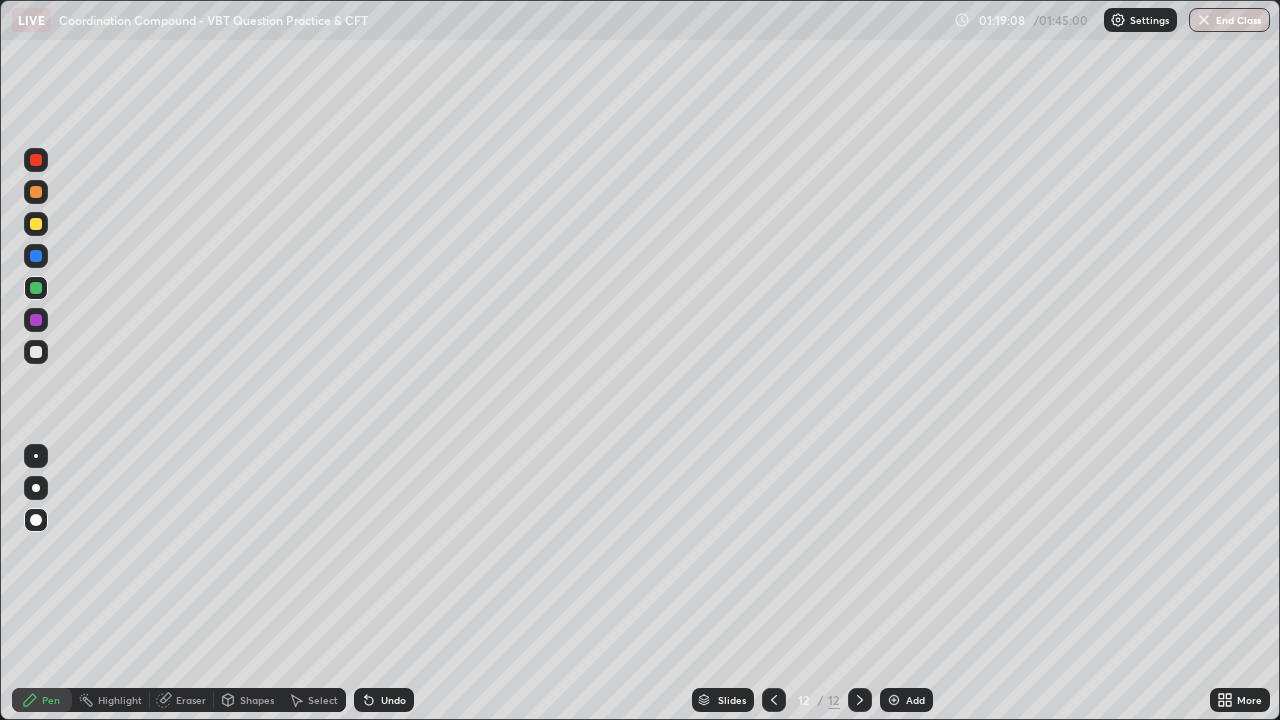 click at bounding box center [36, 352] 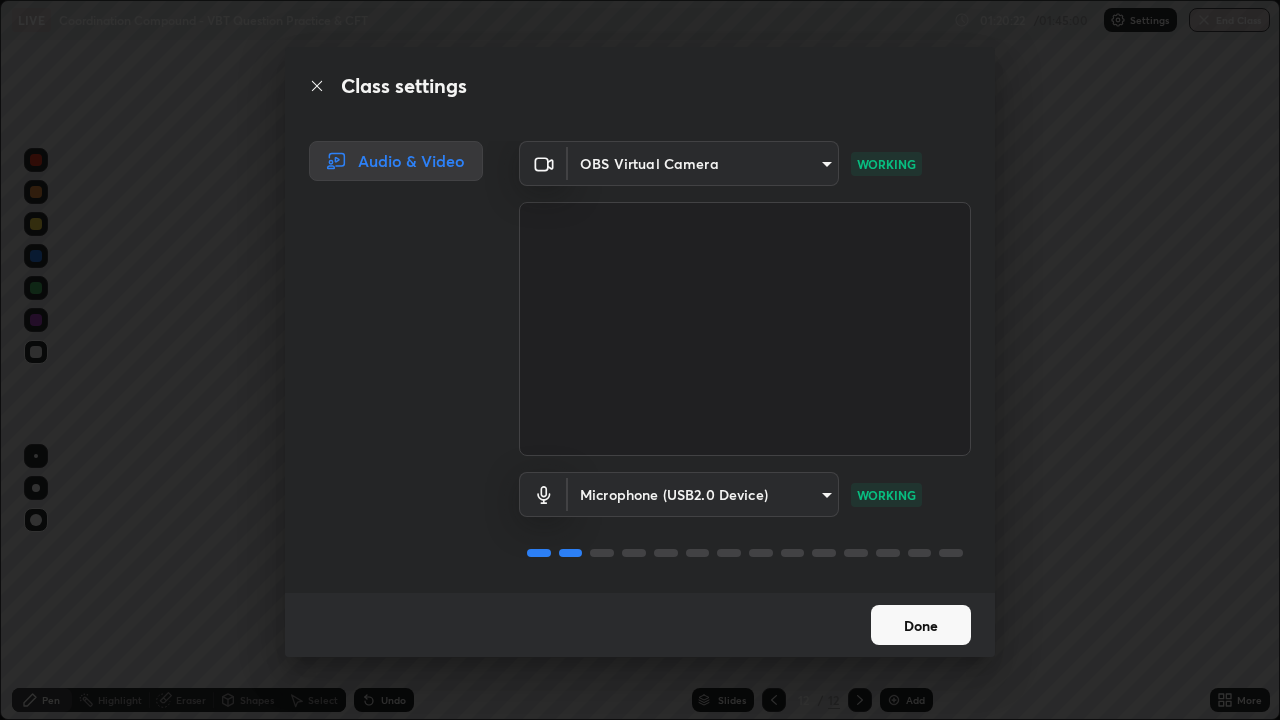 click on "Done" at bounding box center (921, 625) 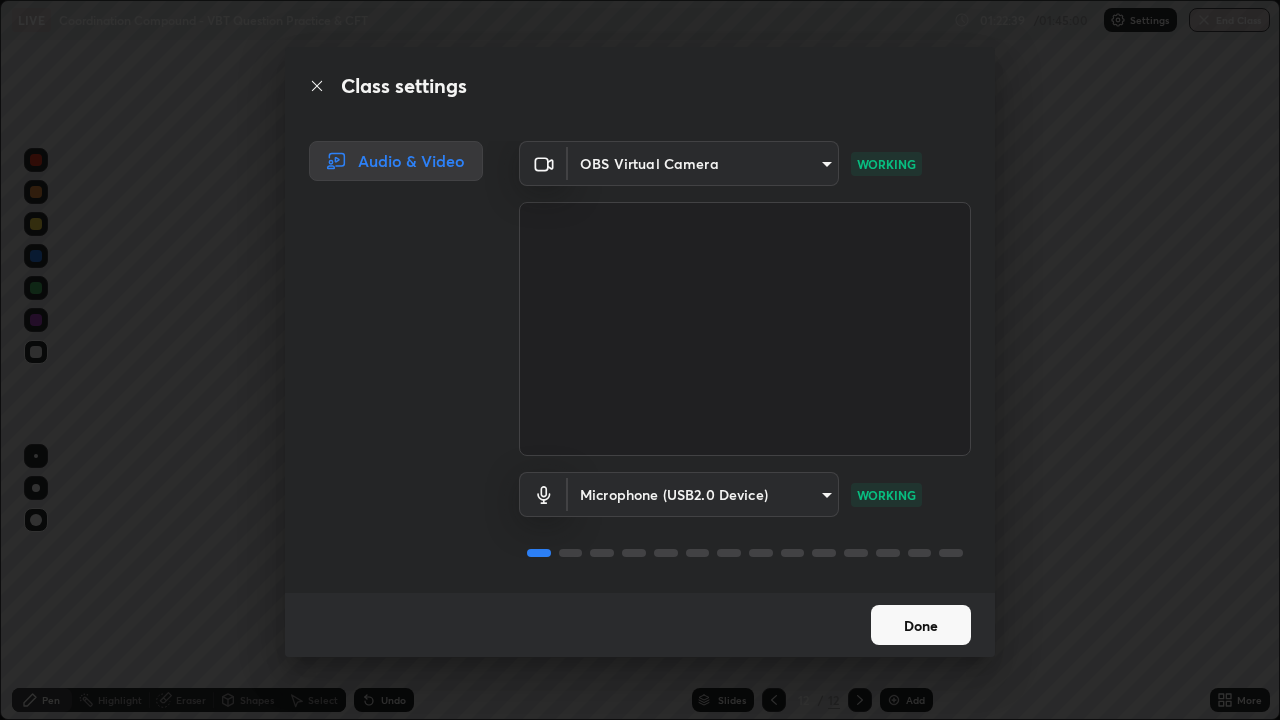 click on "Done" at bounding box center [921, 625] 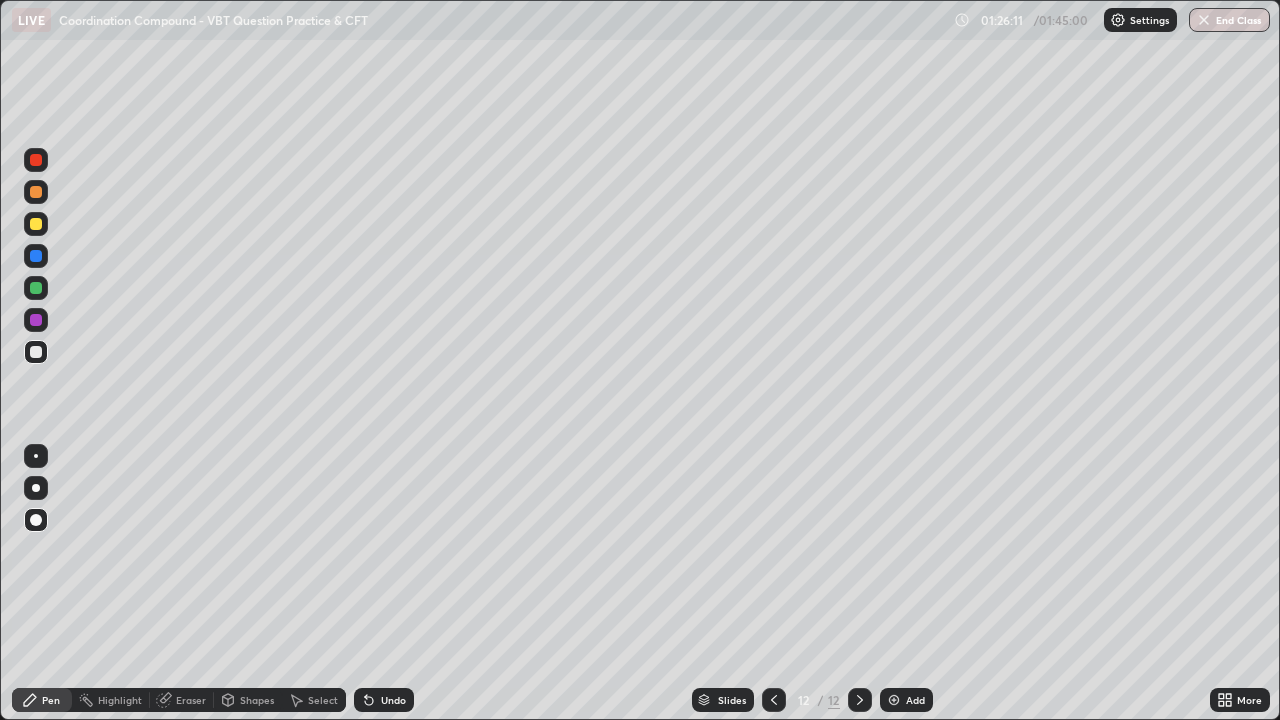 click on "Eraser" at bounding box center (191, 700) 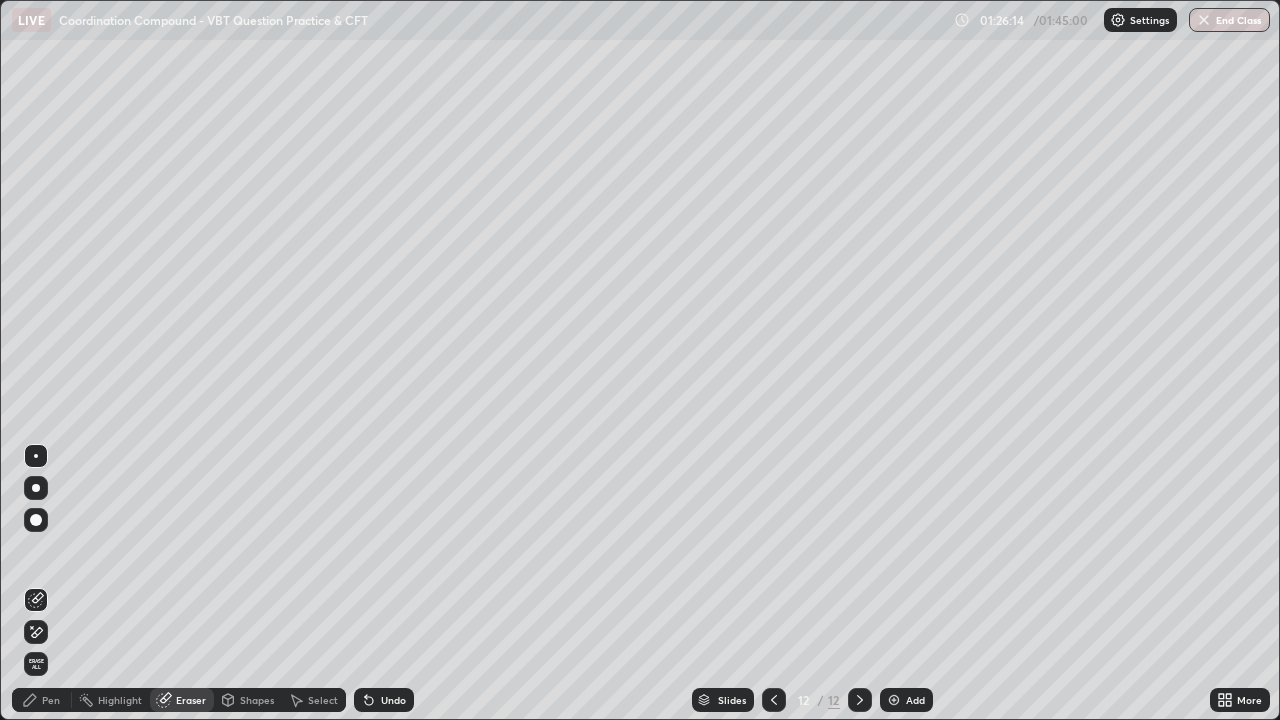 click on "Pen" at bounding box center [42, 700] 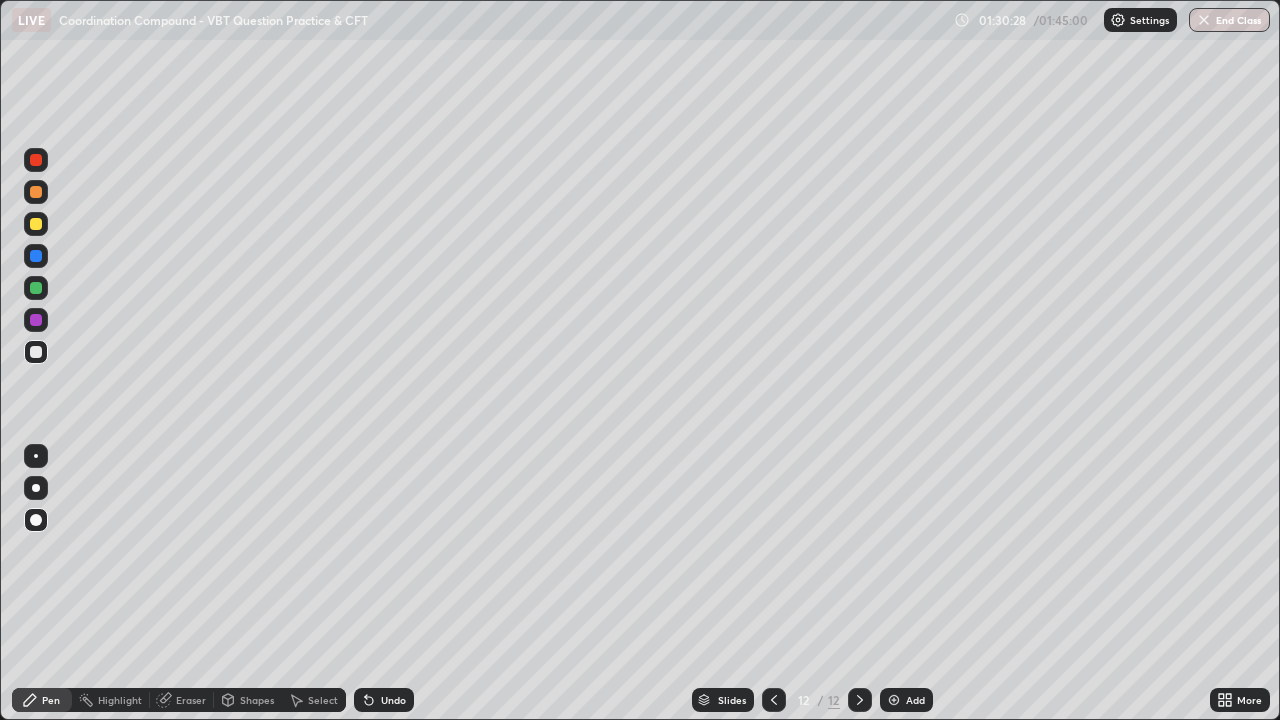 click at bounding box center [894, 700] 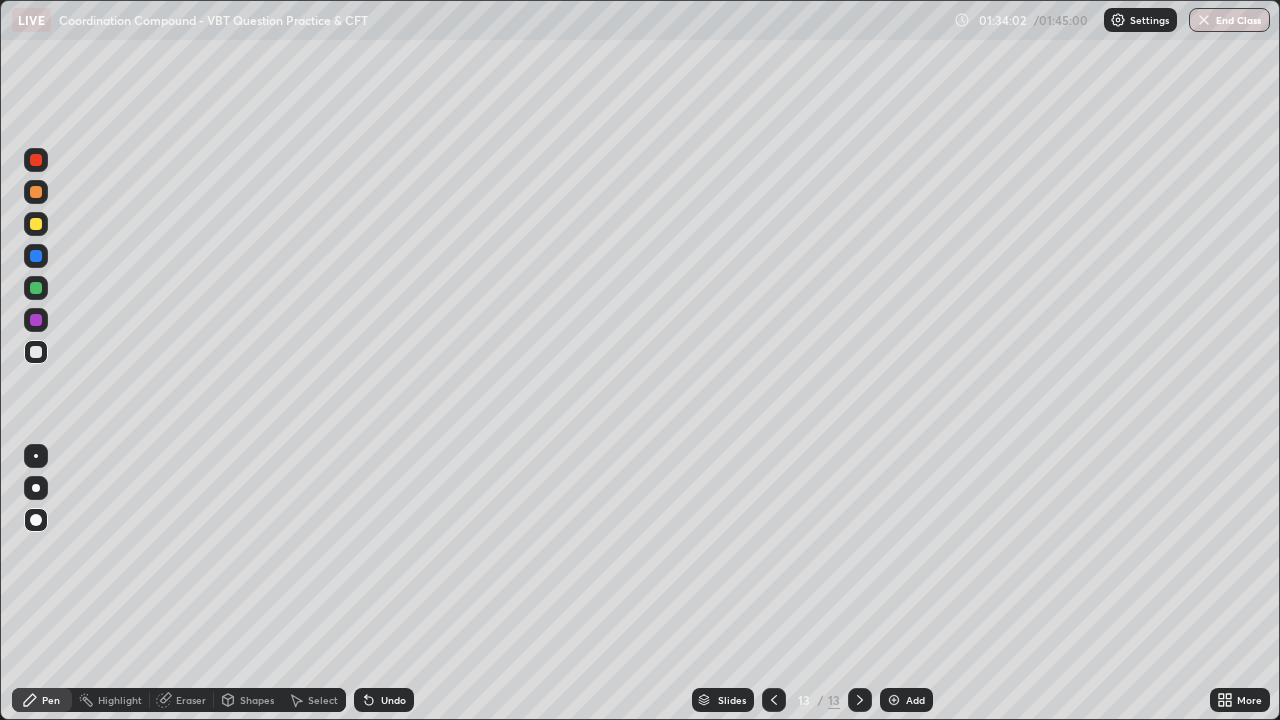 click at bounding box center [36, 288] 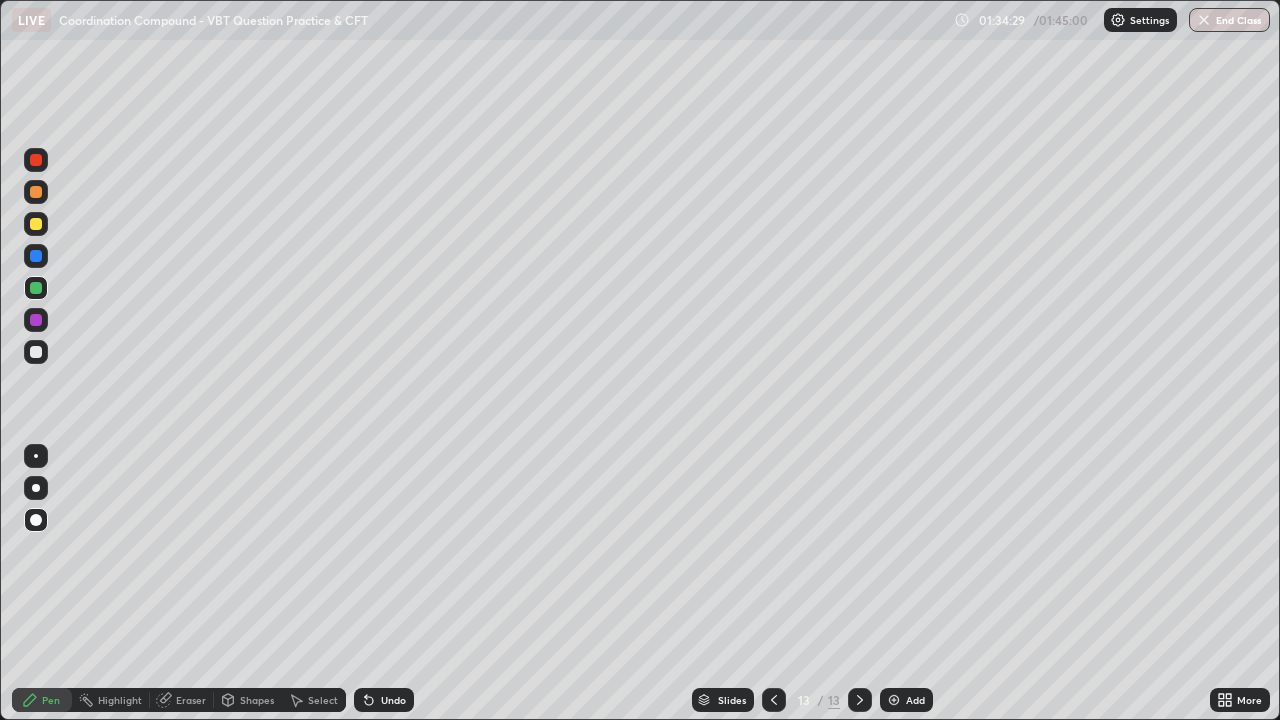 click on "Eraser" at bounding box center (182, 700) 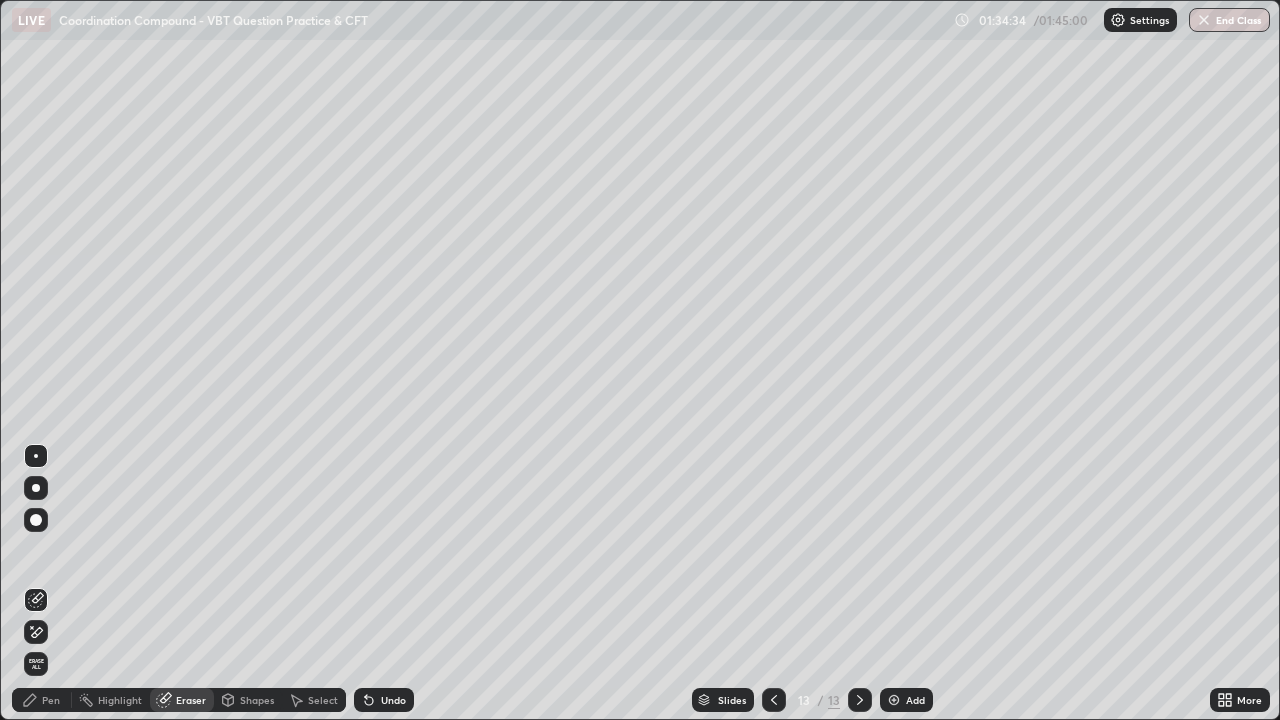 click on "Pen" at bounding box center [42, 700] 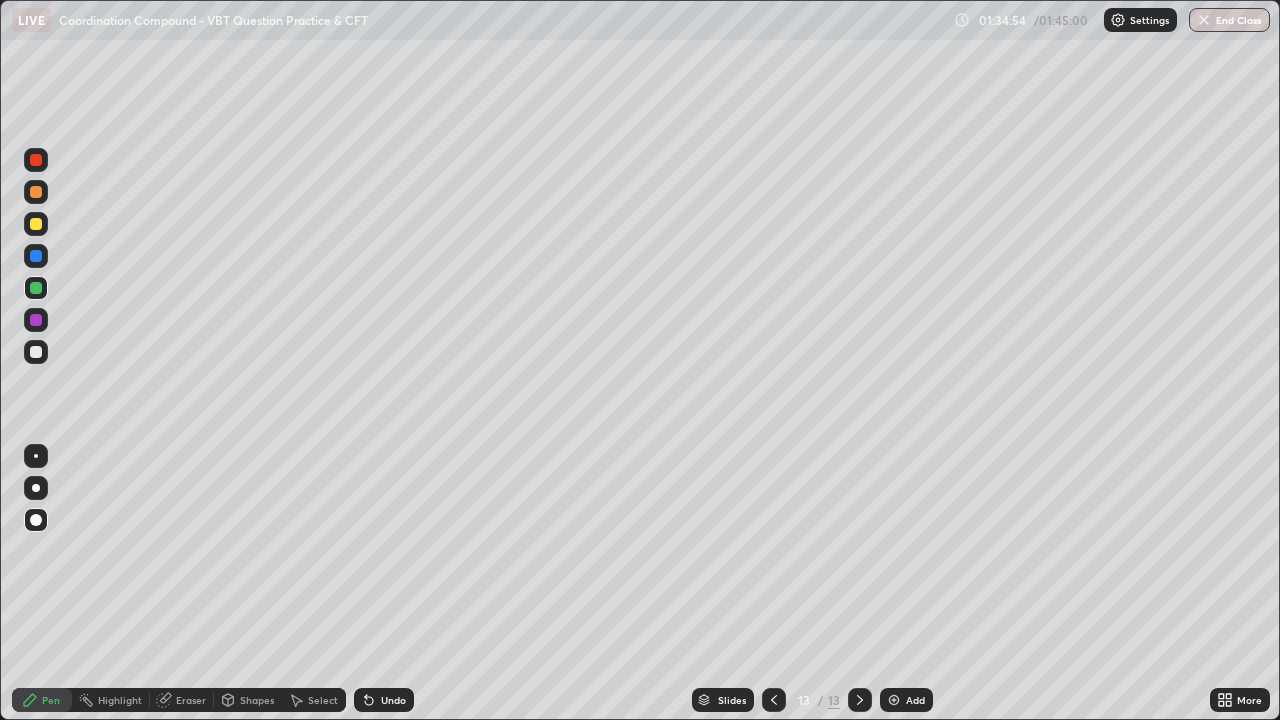 click at bounding box center [36, 256] 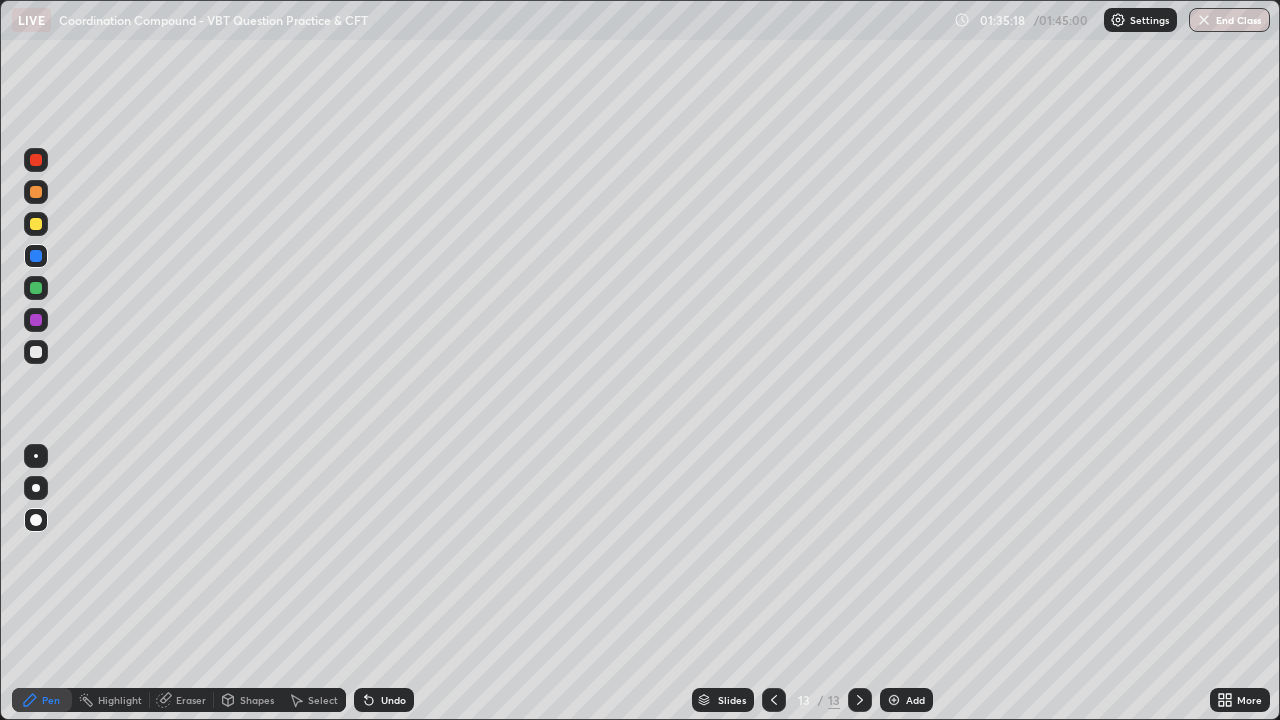 click at bounding box center [36, 320] 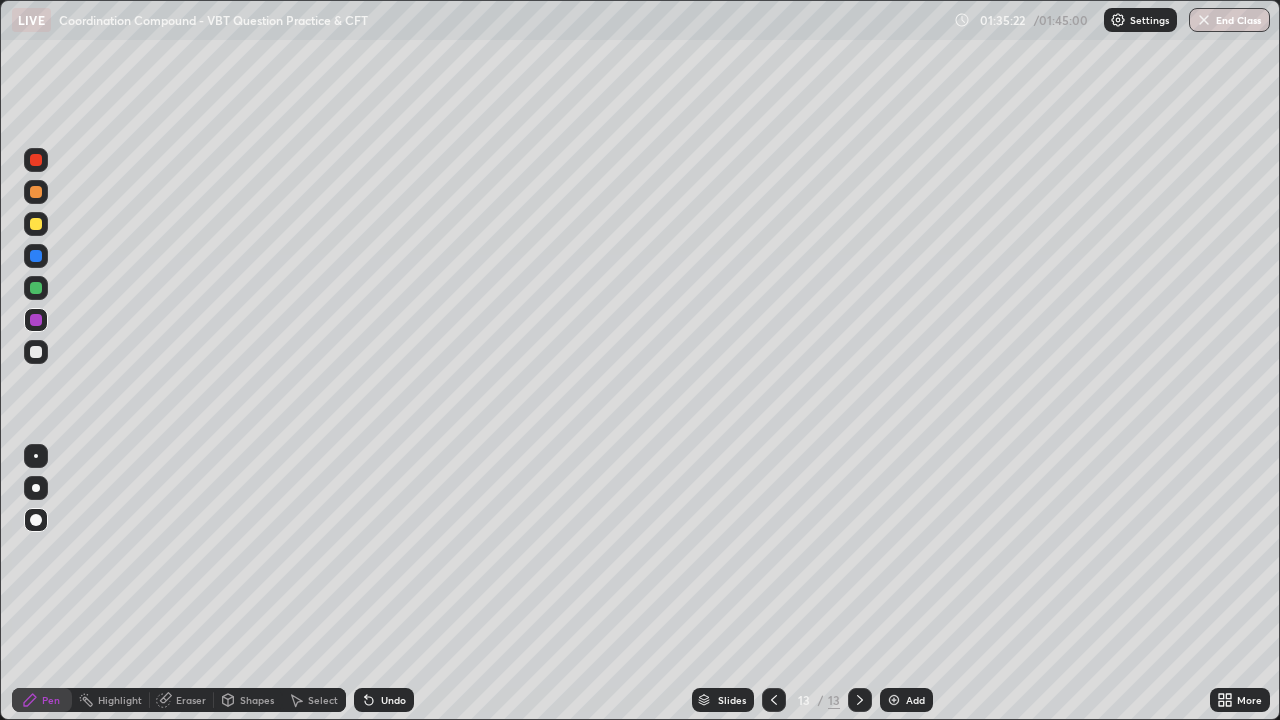 click at bounding box center [36, 288] 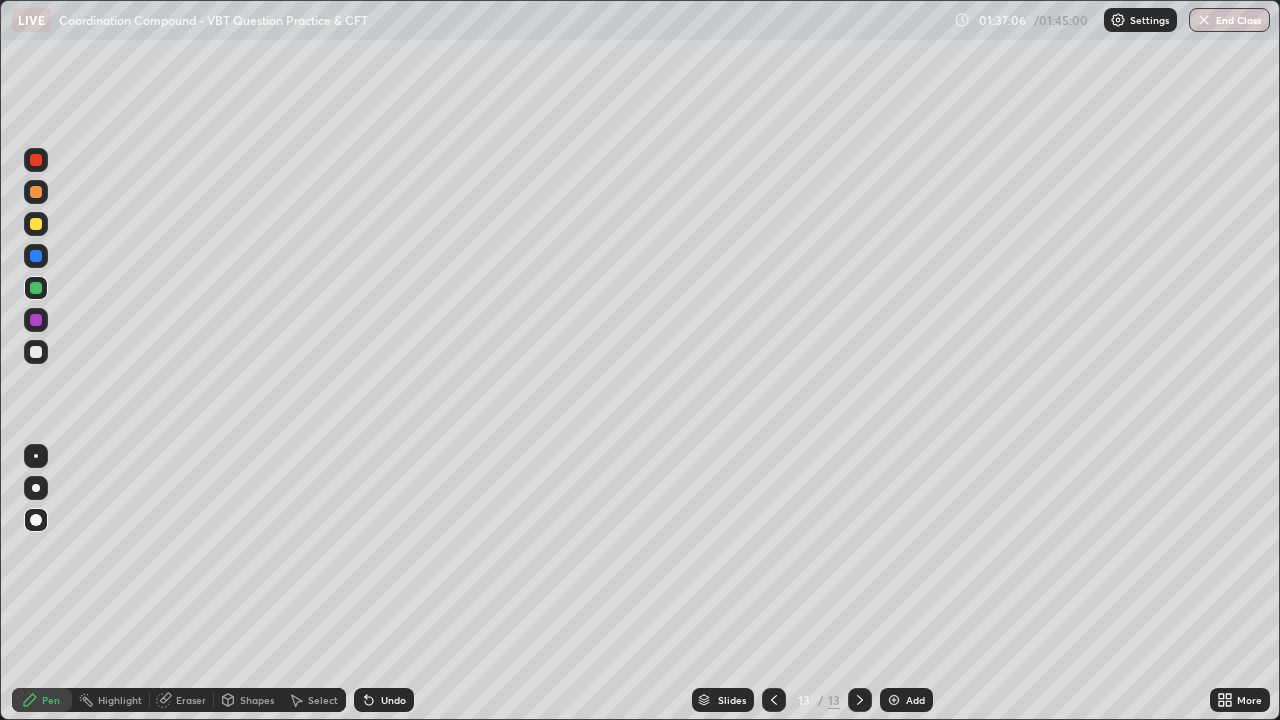 click at bounding box center [36, 352] 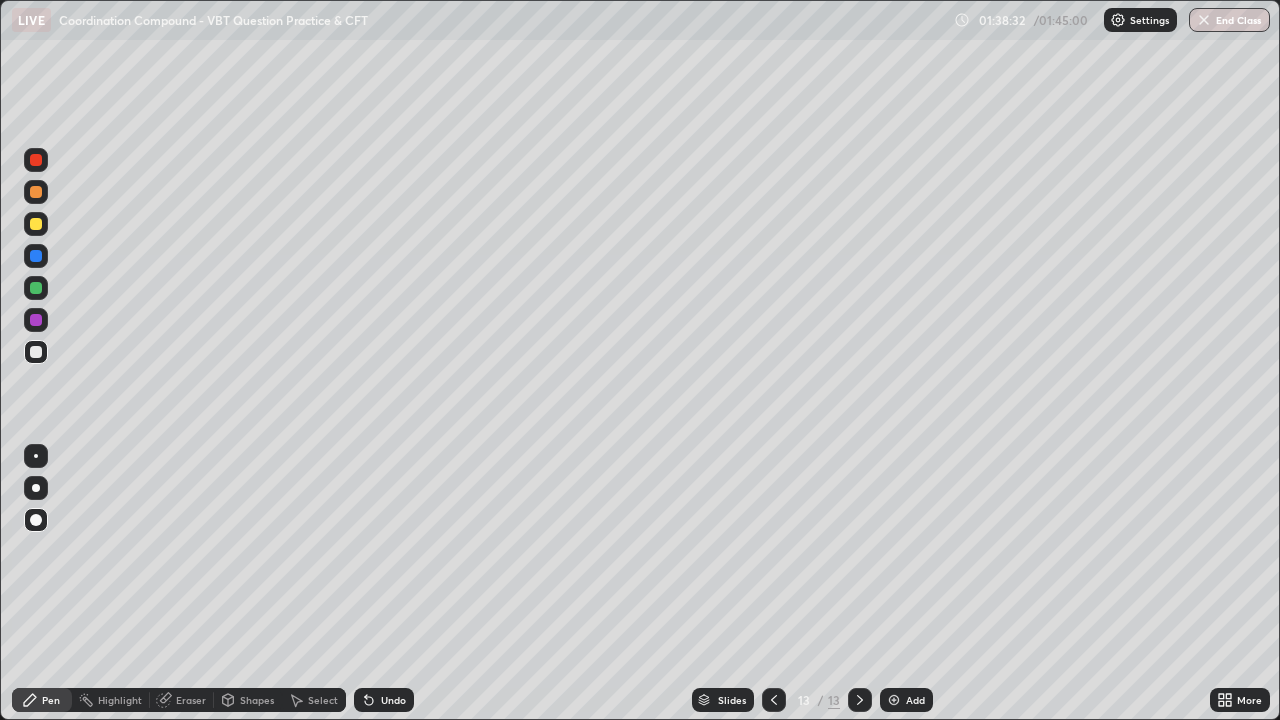 click on "Setting up your live class" at bounding box center [640, 360] 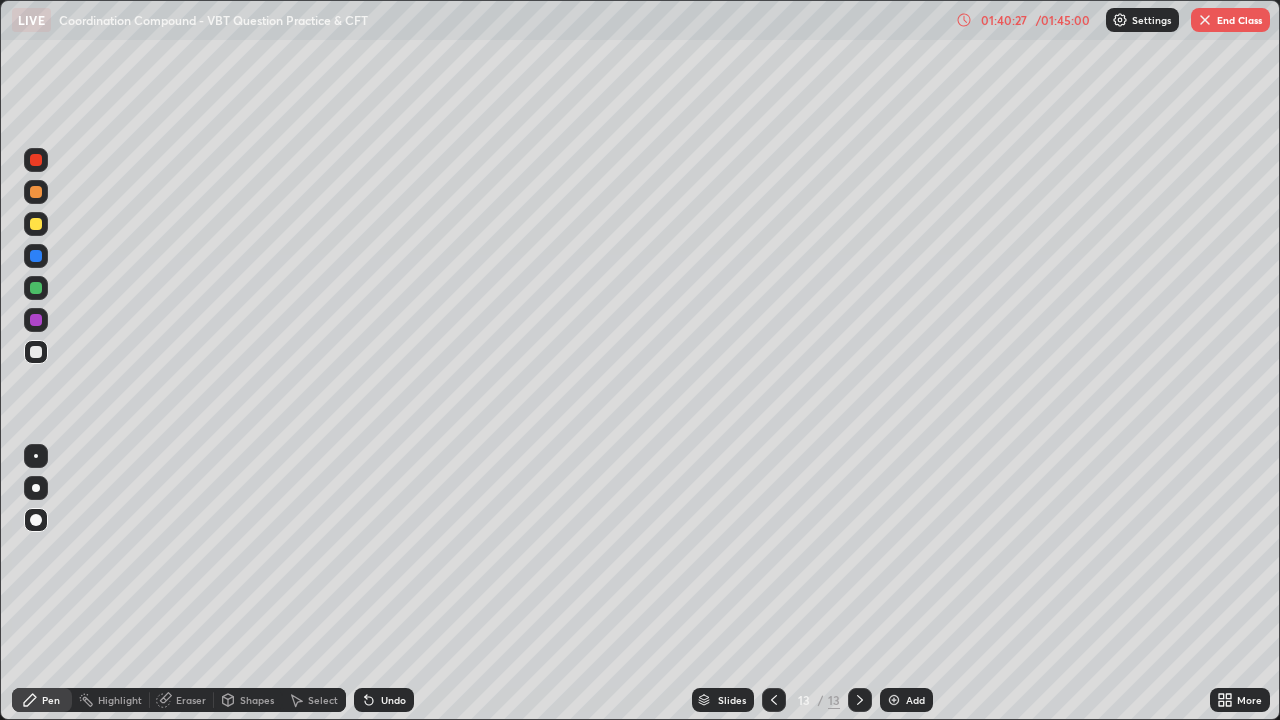 click on "Add" at bounding box center (906, 700) 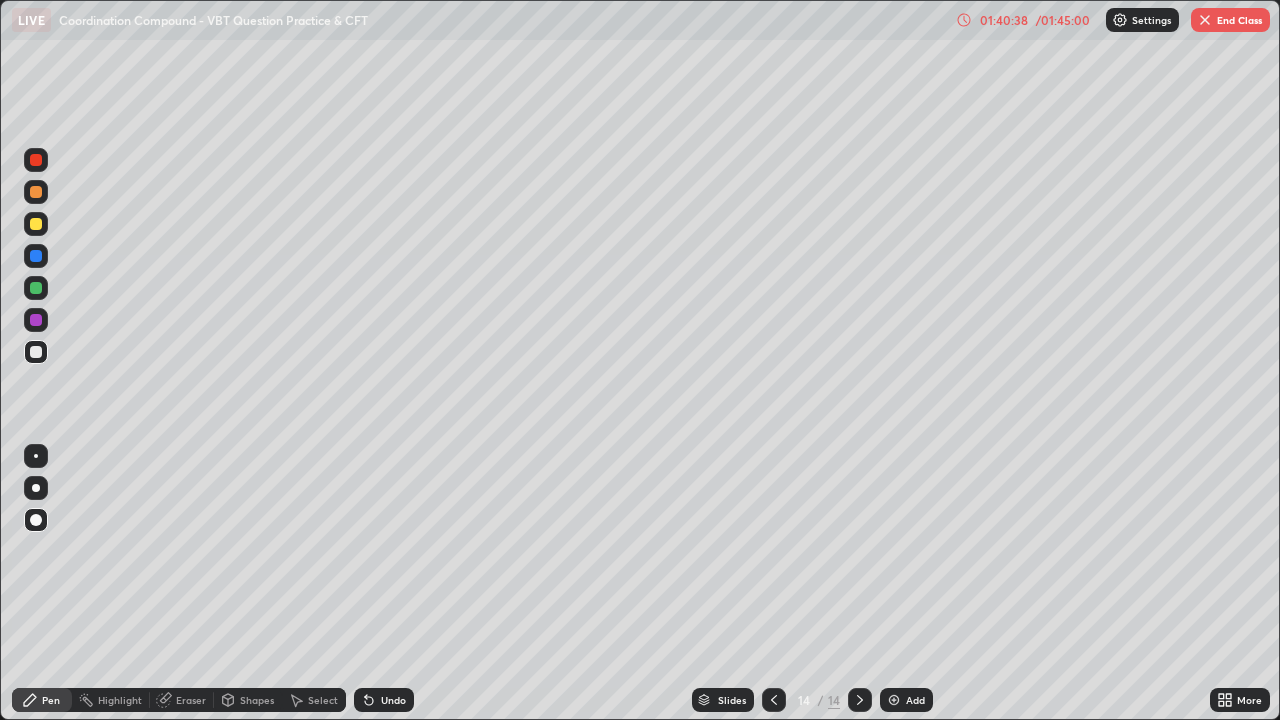 click at bounding box center (36, 288) 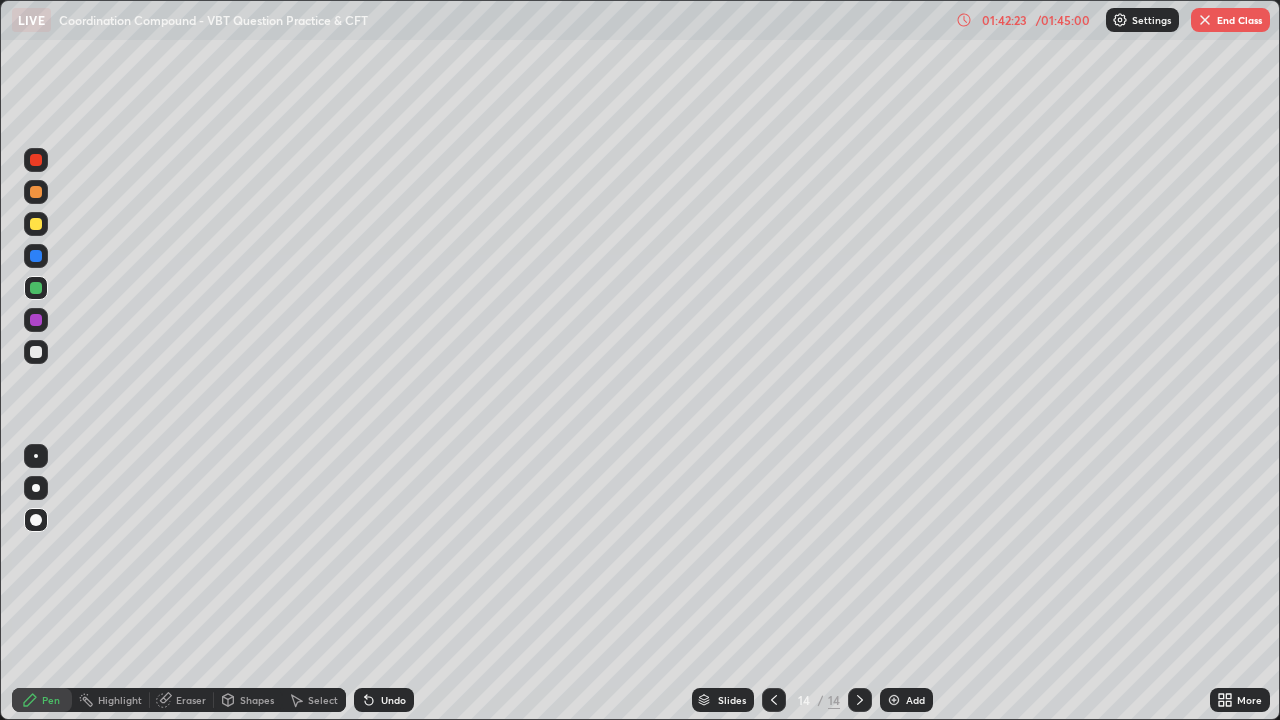 click 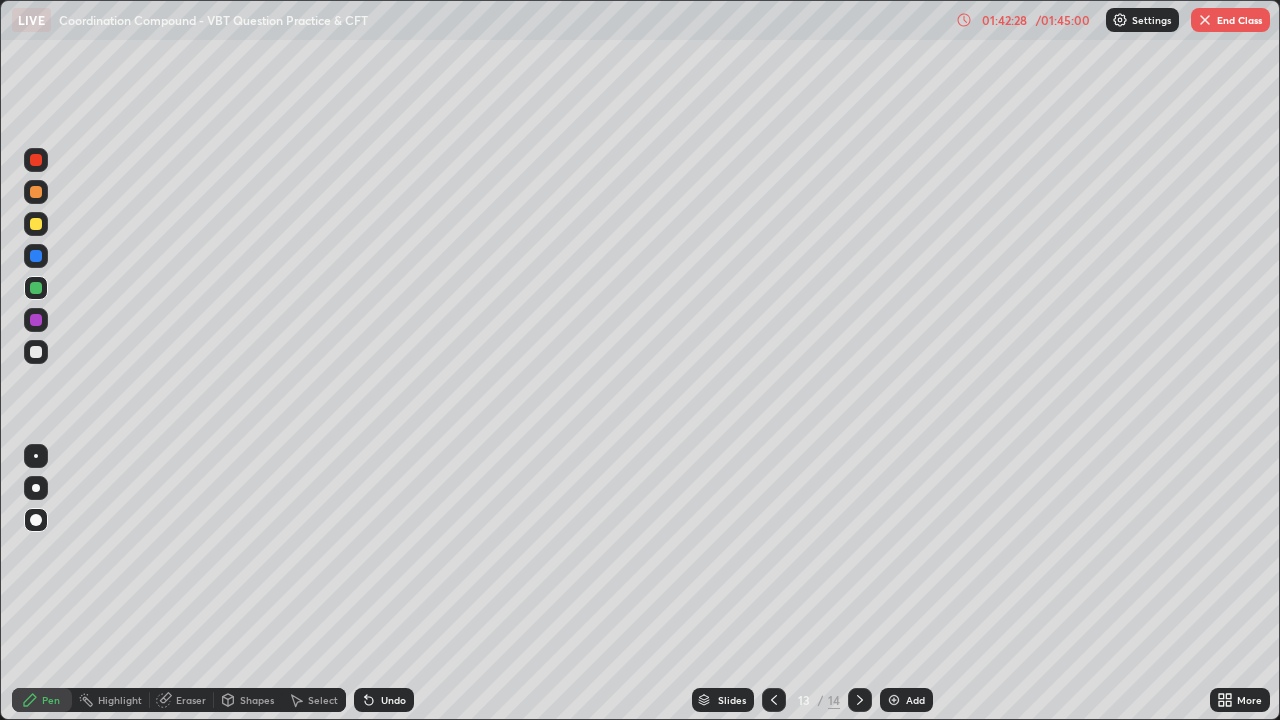 click 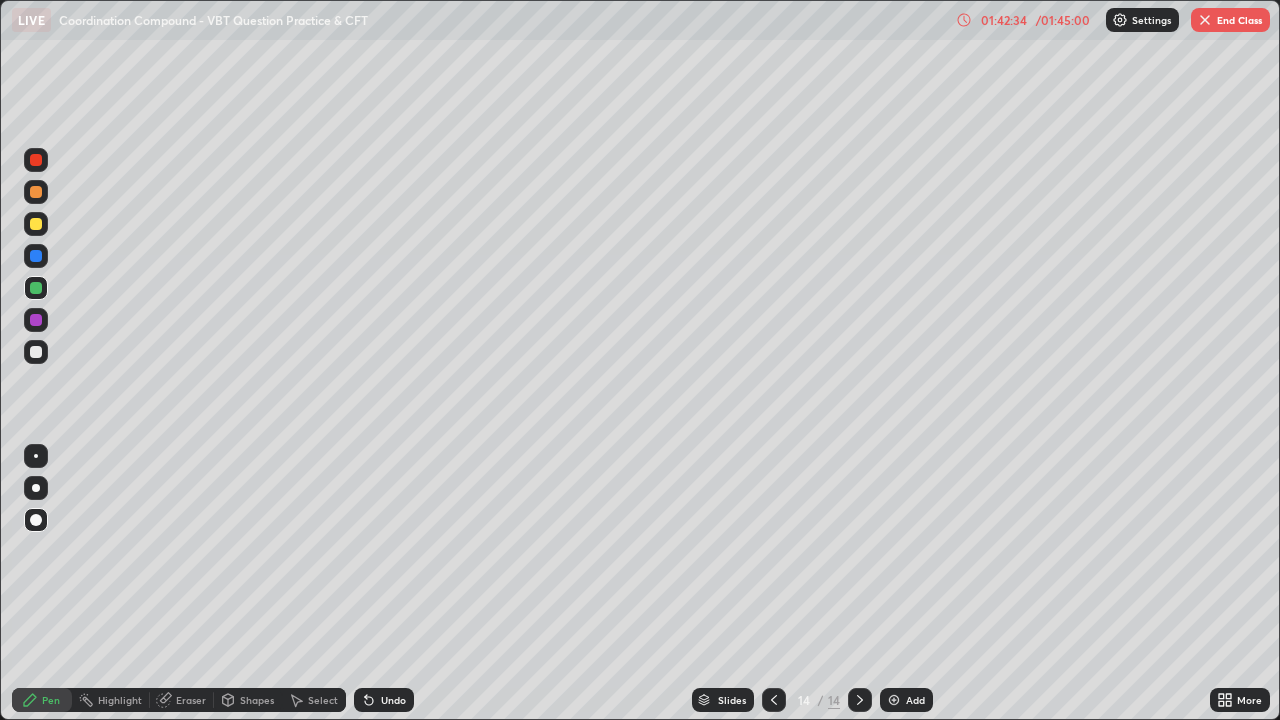 click at bounding box center [36, 320] 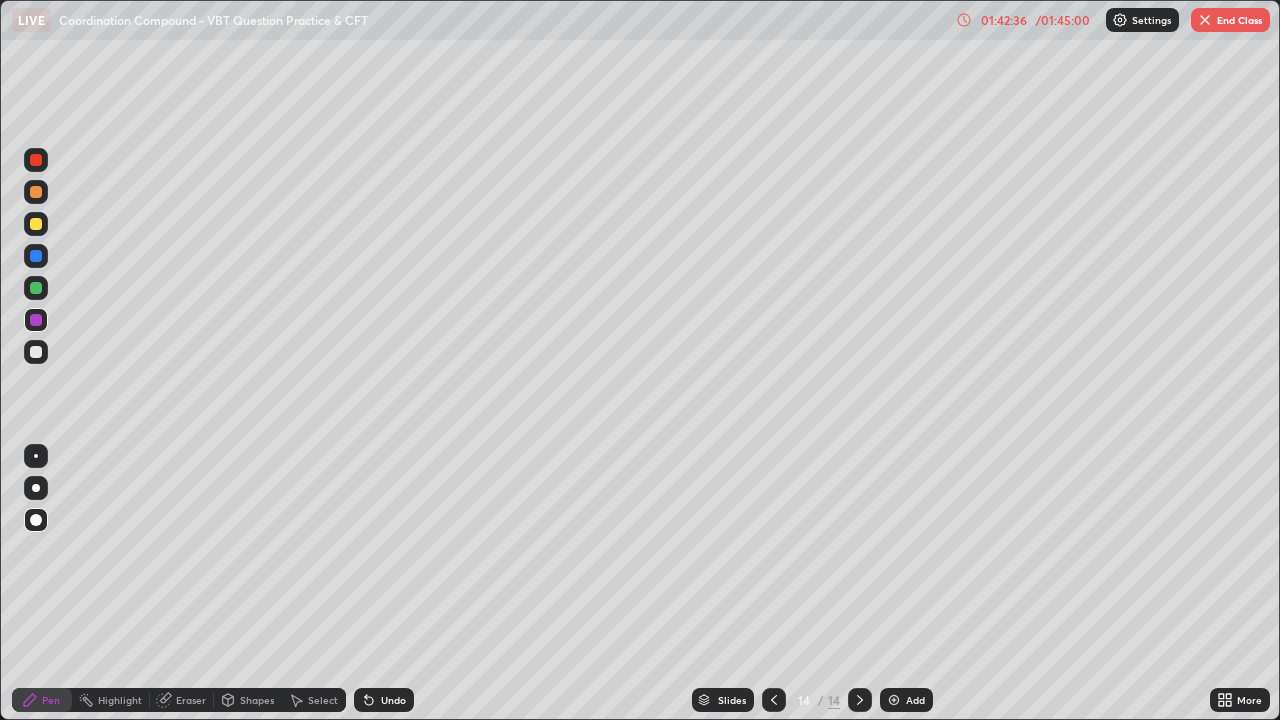 click at bounding box center (36, 352) 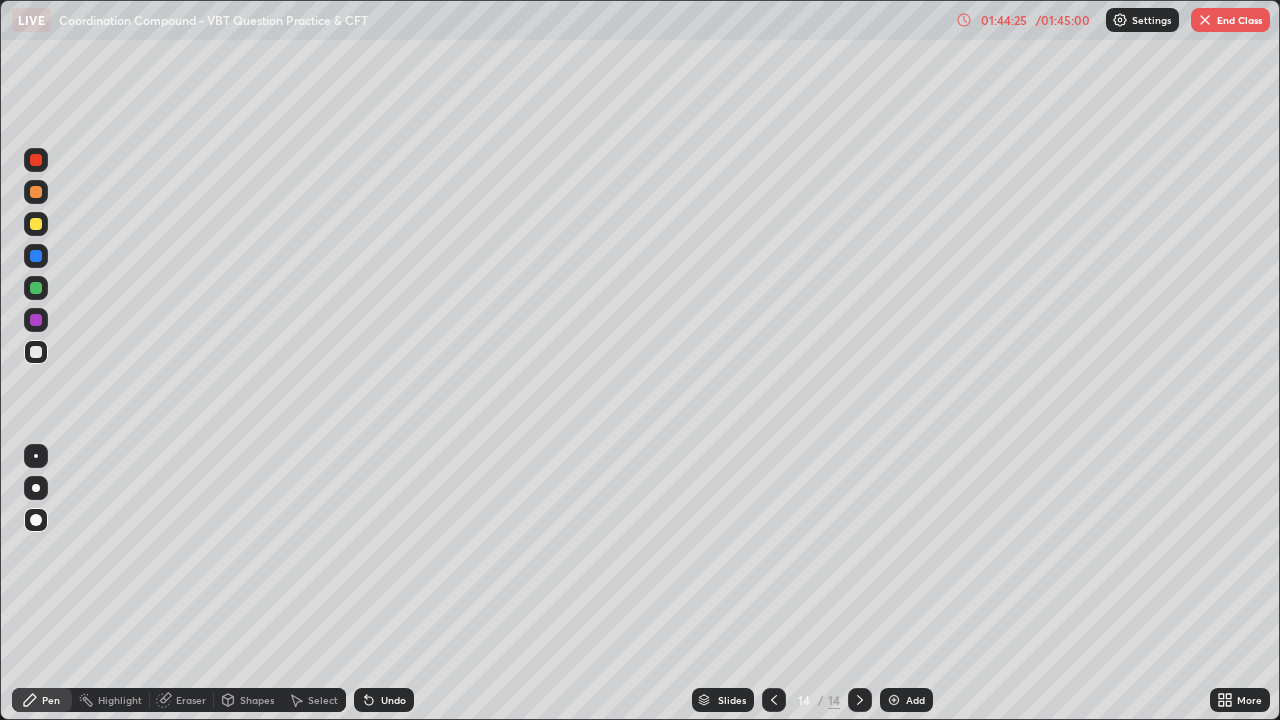 click 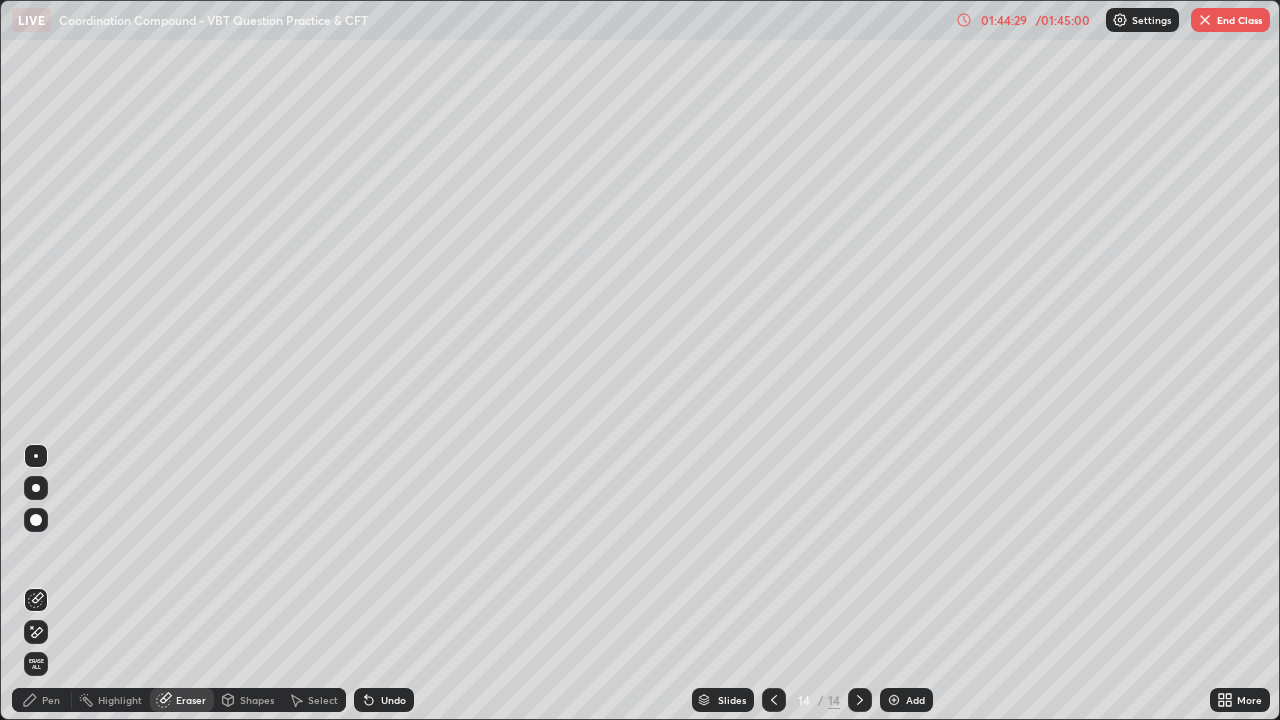 click on "Pen" at bounding box center [51, 700] 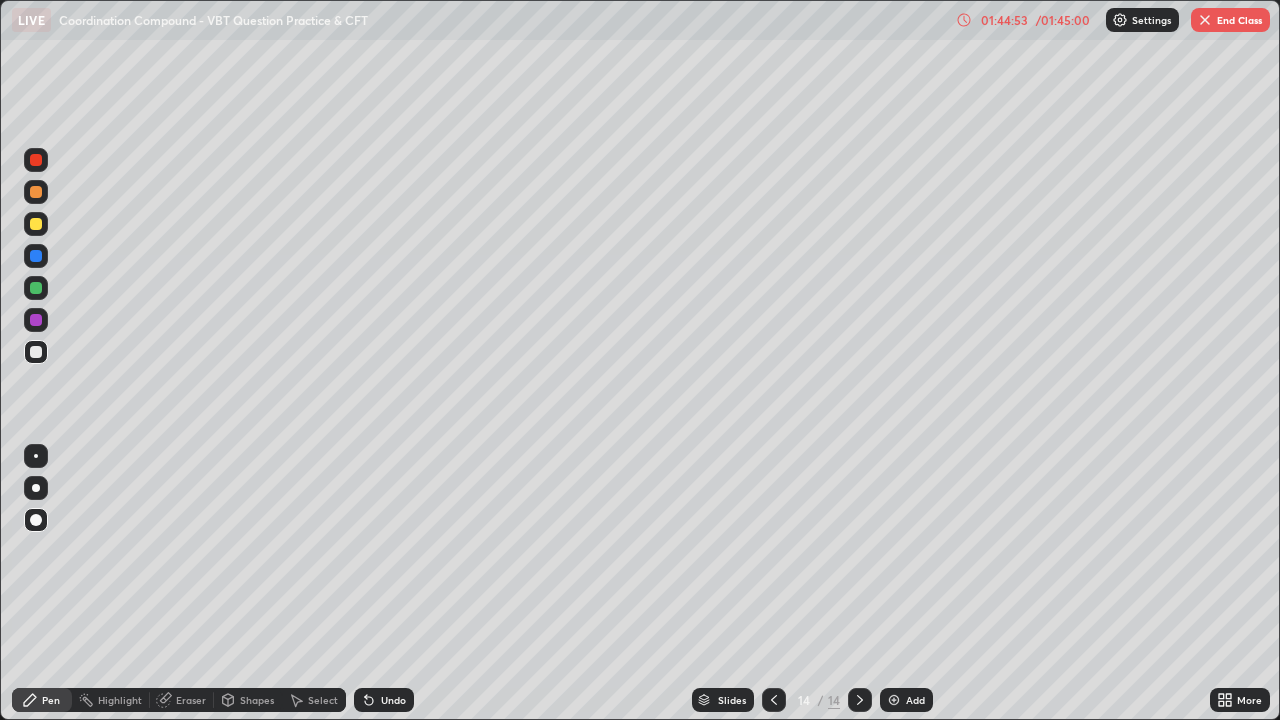 click on "End Class" at bounding box center (1230, 20) 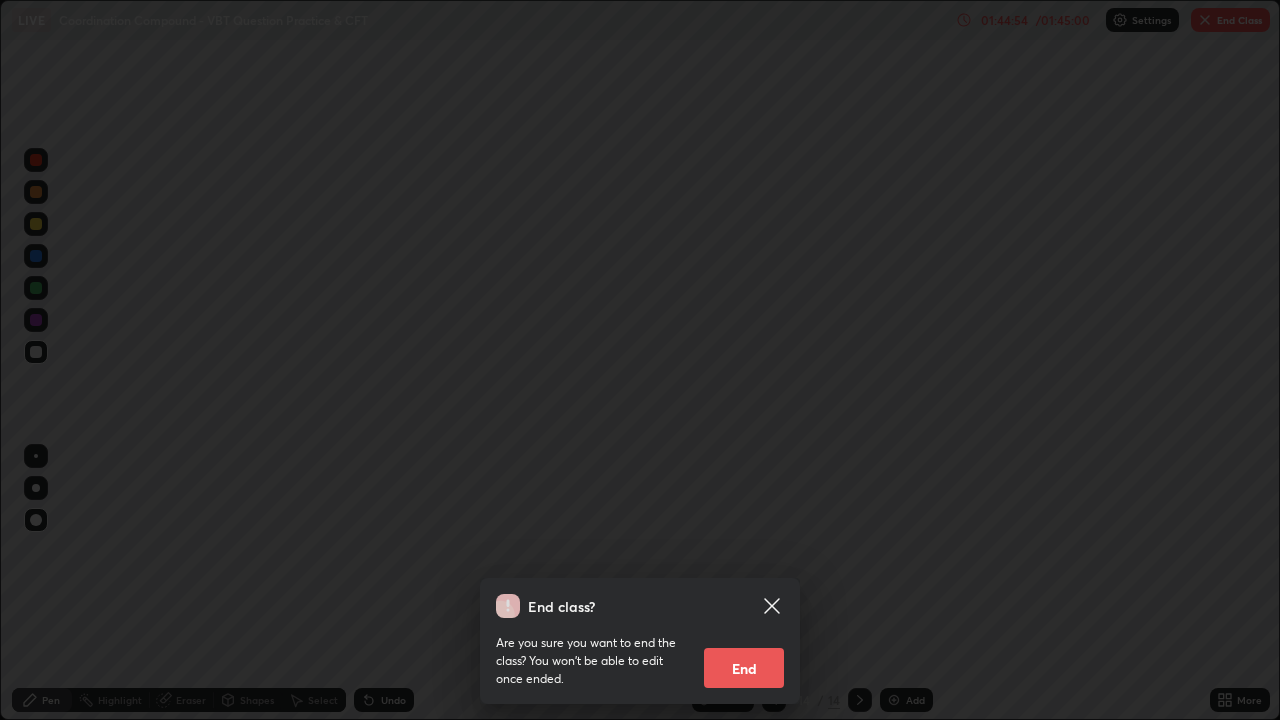 click on "End" at bounding box center (744, 668) 